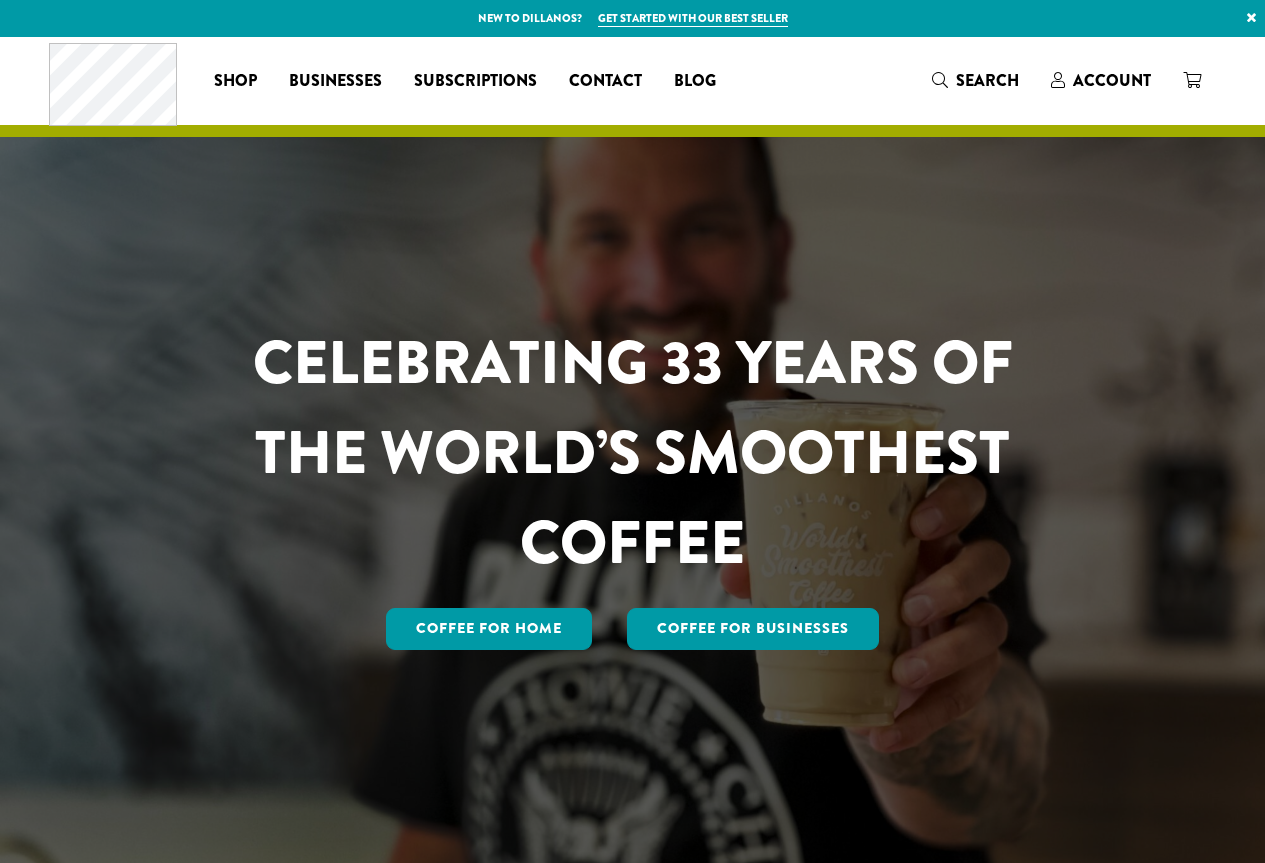 scroll, scrollTop: 0, scrollLeft: 0, axis: both 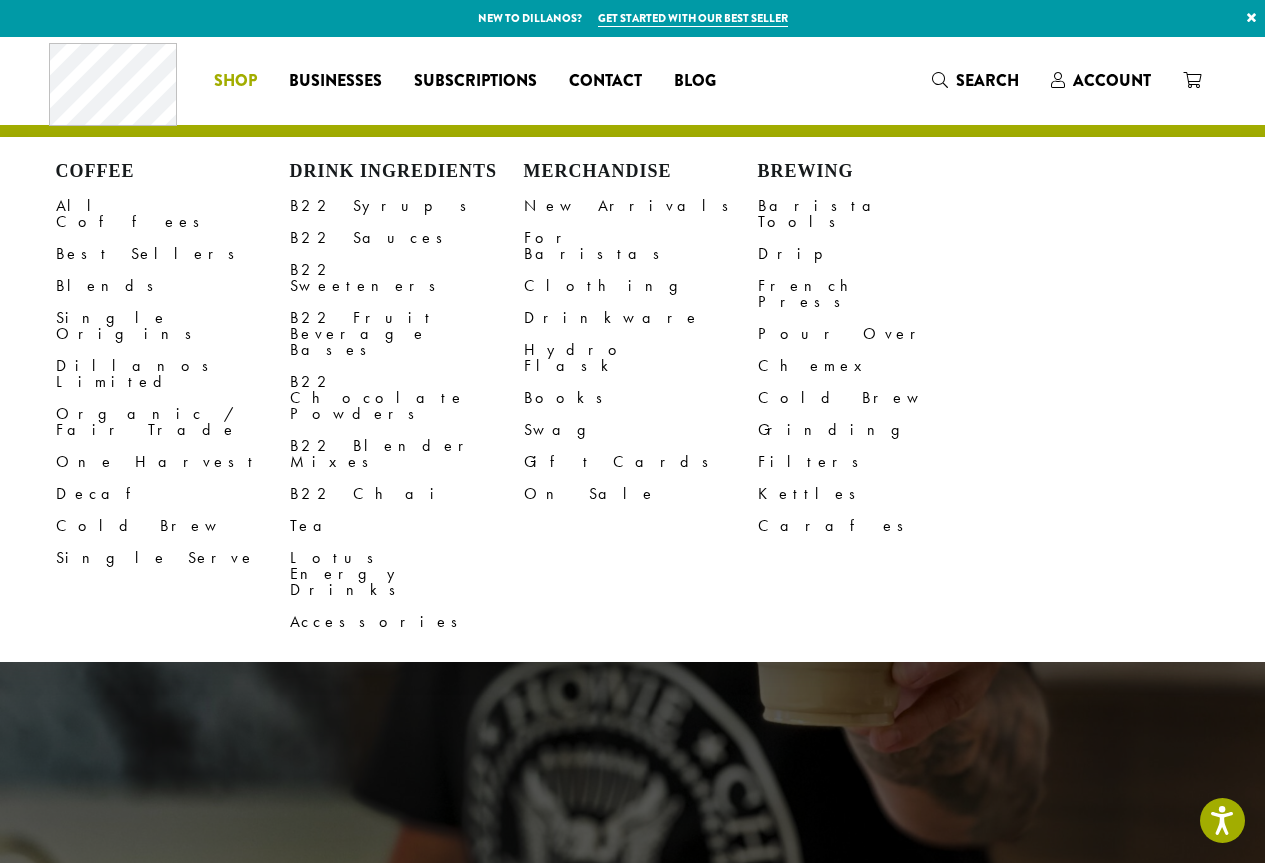 click on "Shop" at bounding box center [235, 81] 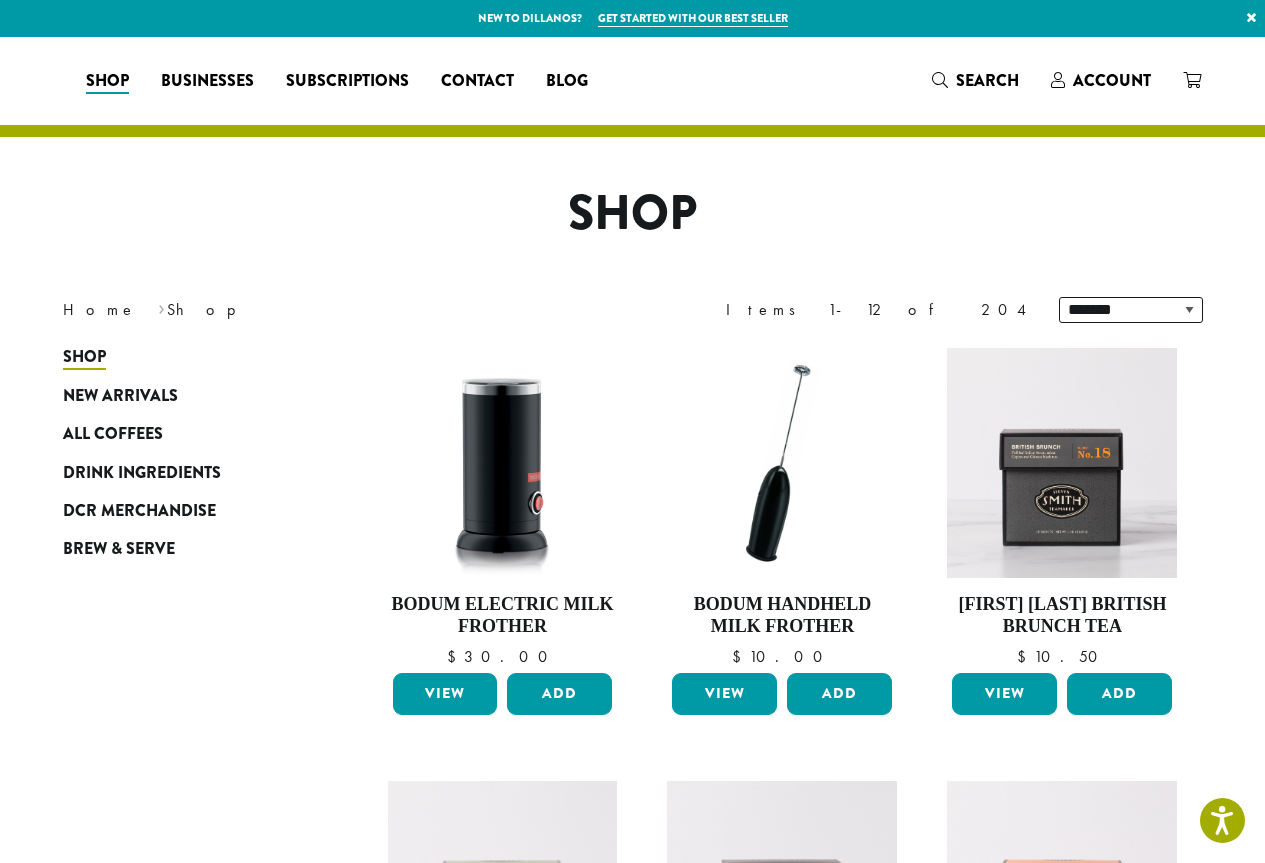 scroll, scrollTop: 0, scrollLeft: 0, axis: both 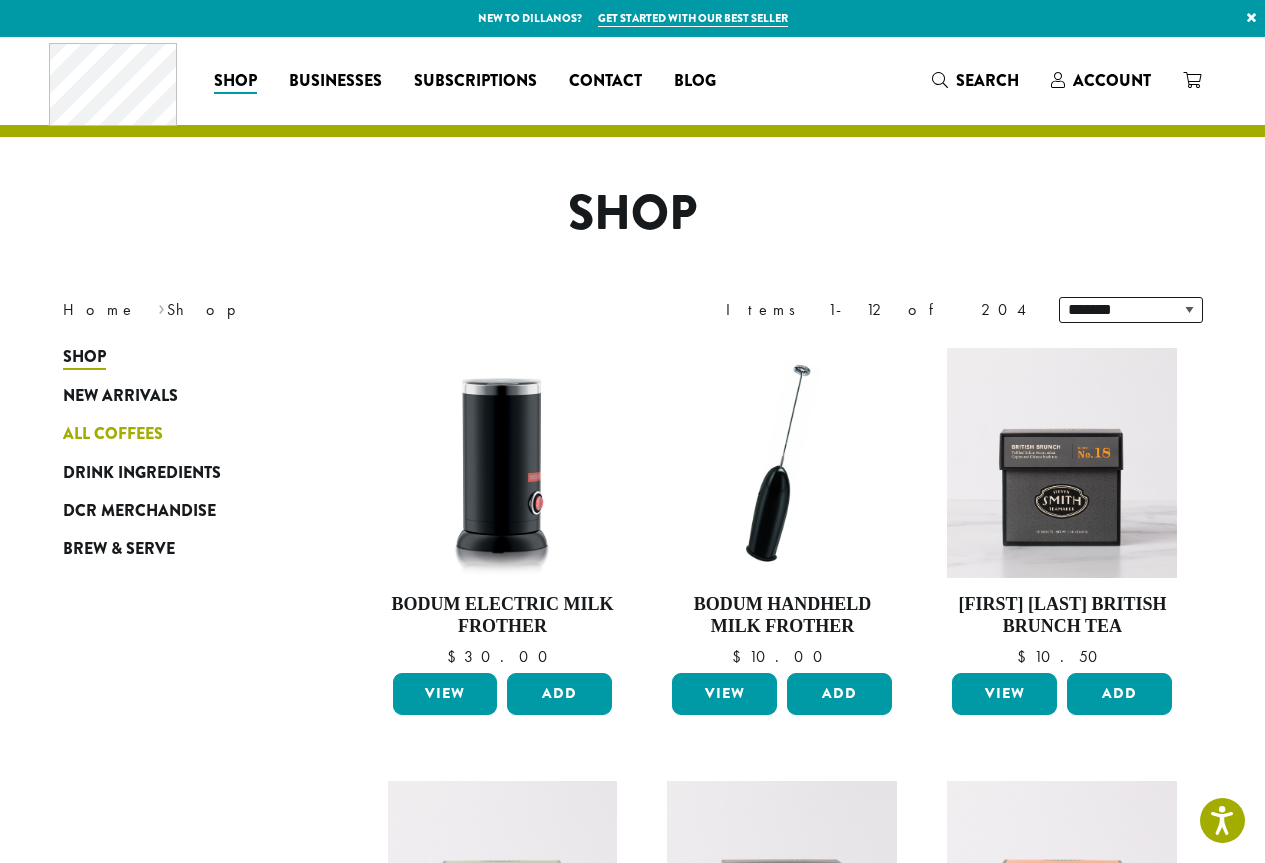 click on "All Coffees" at bounding box center [113, 434] 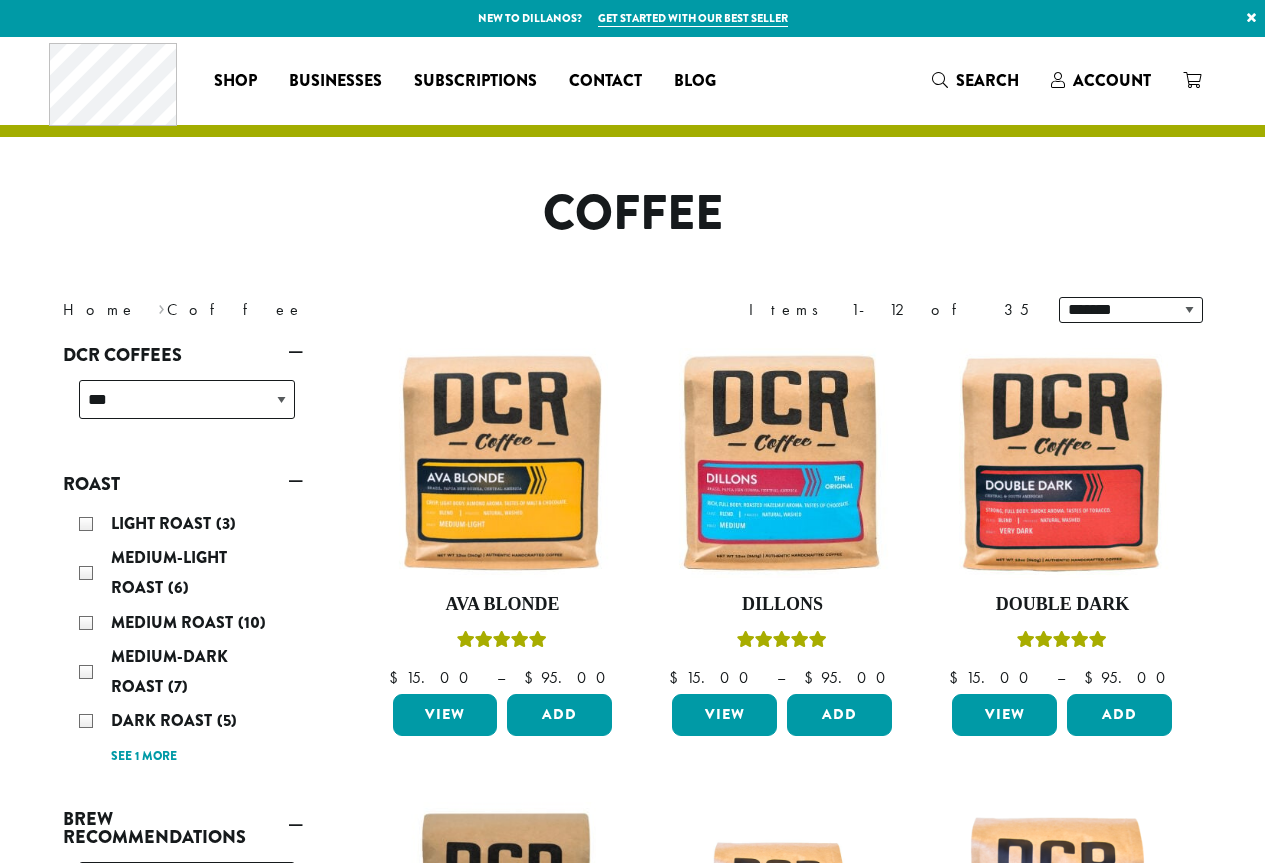 scroll, scrollTop: 0, scrollLeft: 0, axis: both 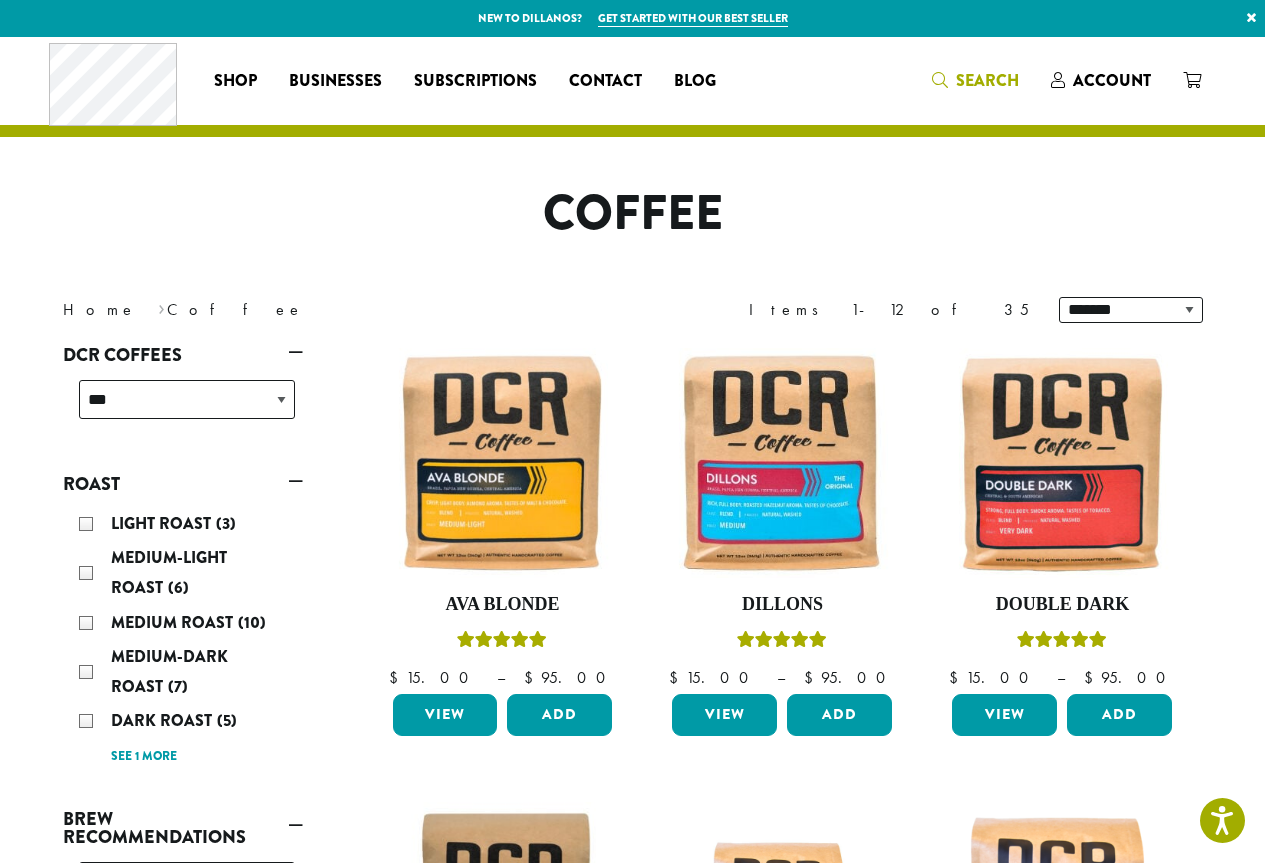 click on "Search" at bounding box center (987, 80) 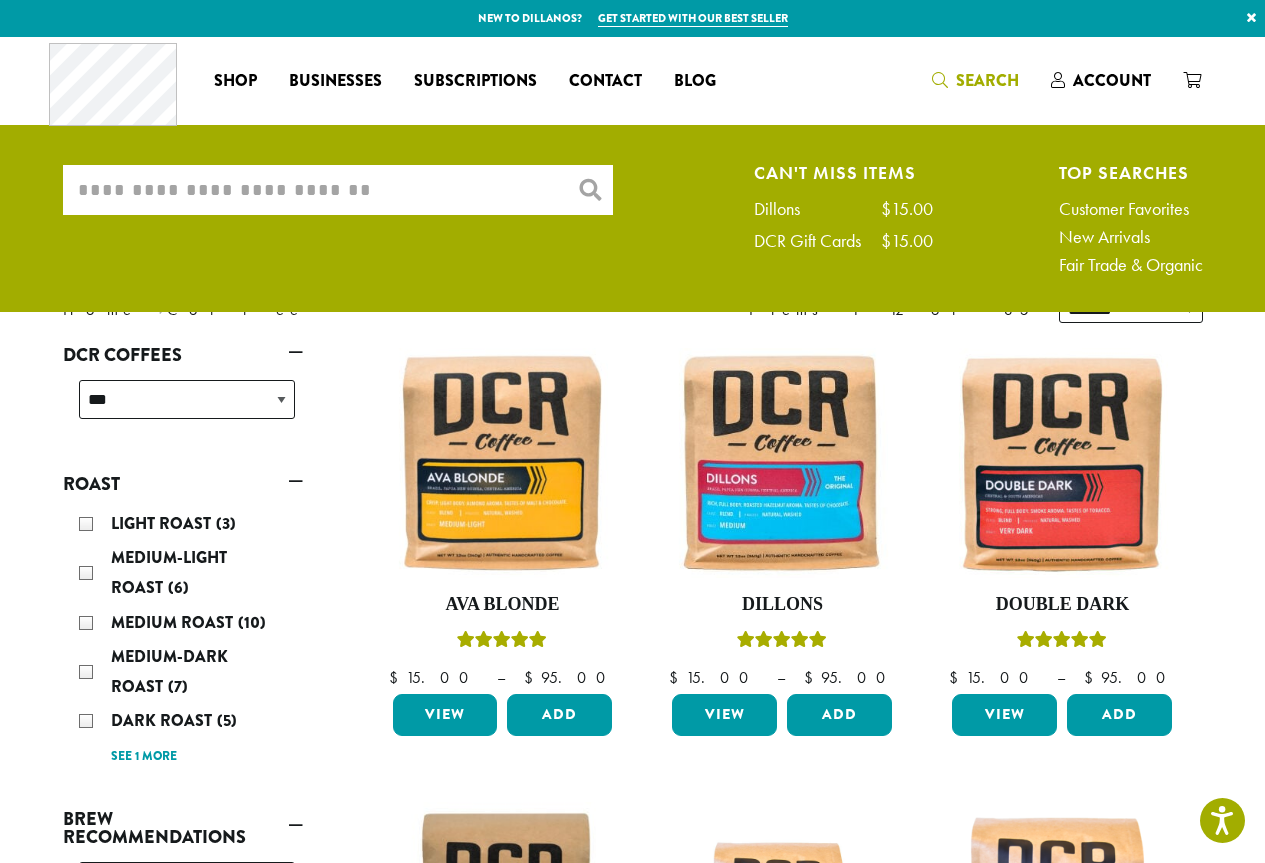 click on "What are you searching for?" at bounding box center (338, 190) 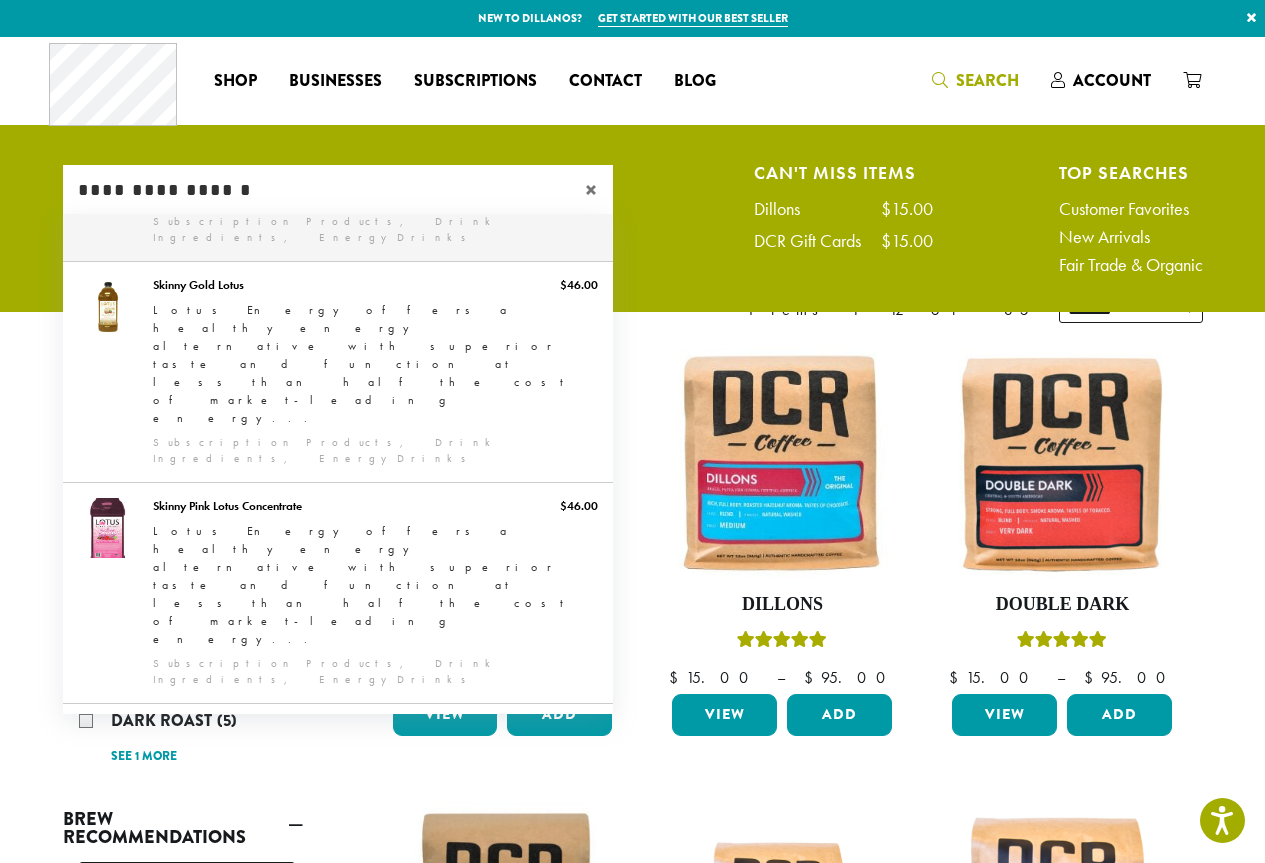 scroll, scrollTop: 204, scrollLeft: 0, axis: vertical 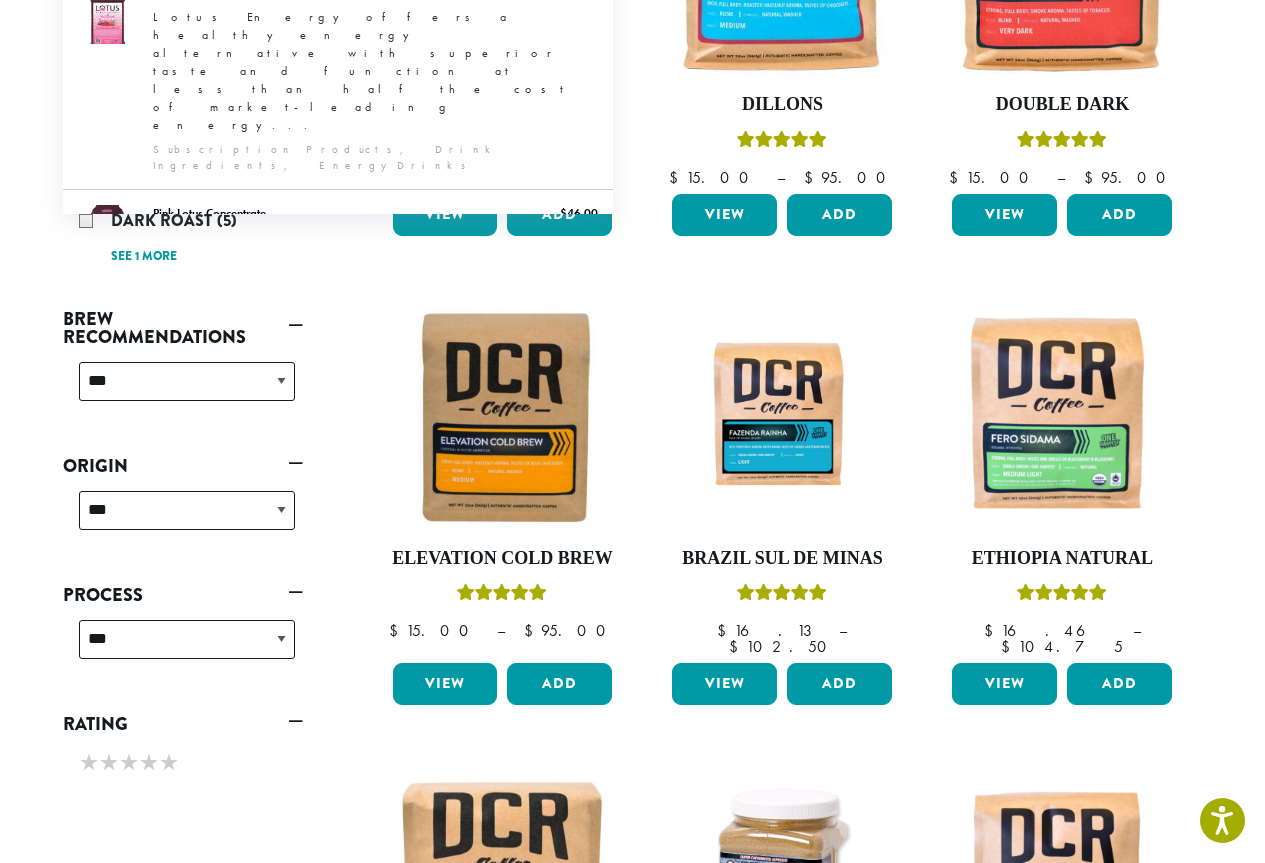type on "**********" 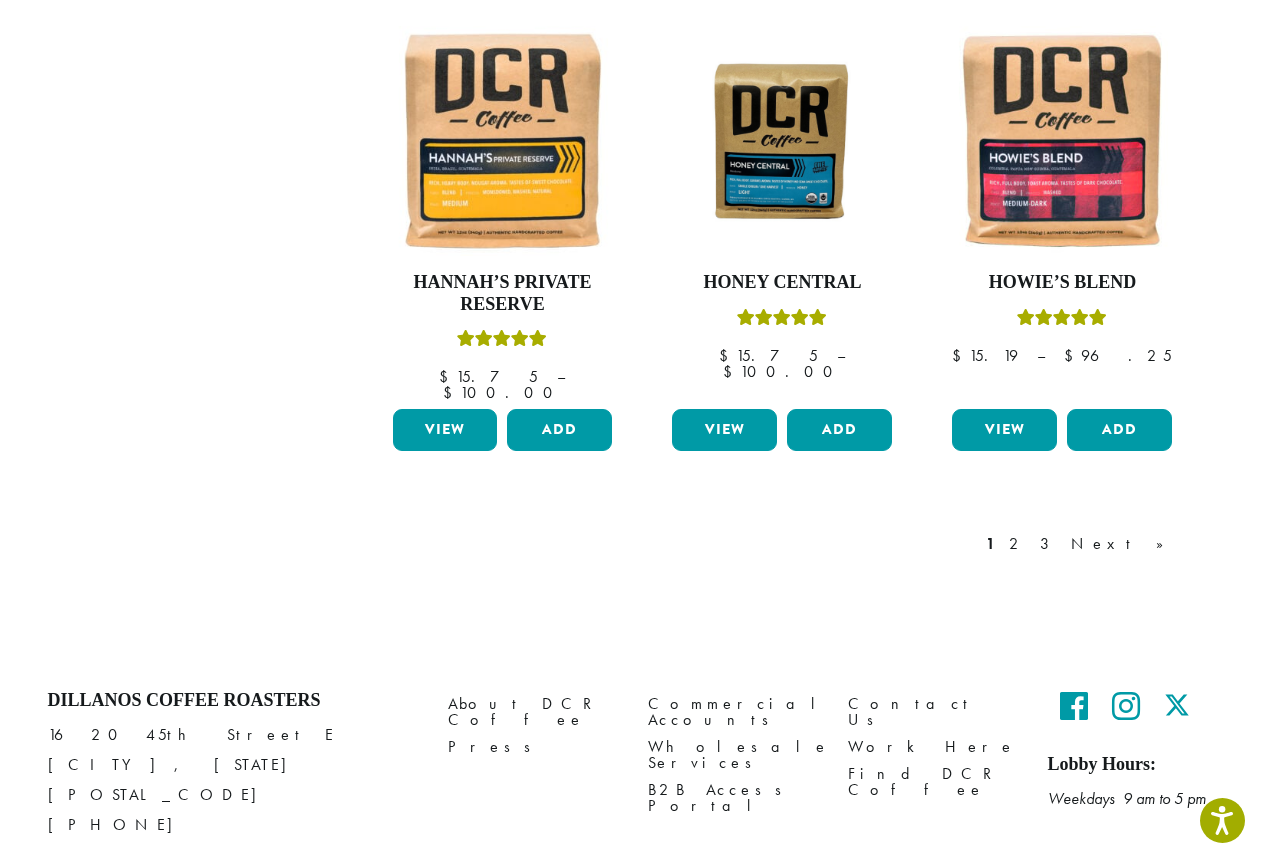 scroll, scrollTop: 1719, scrollLeft: 0, axis: vertical 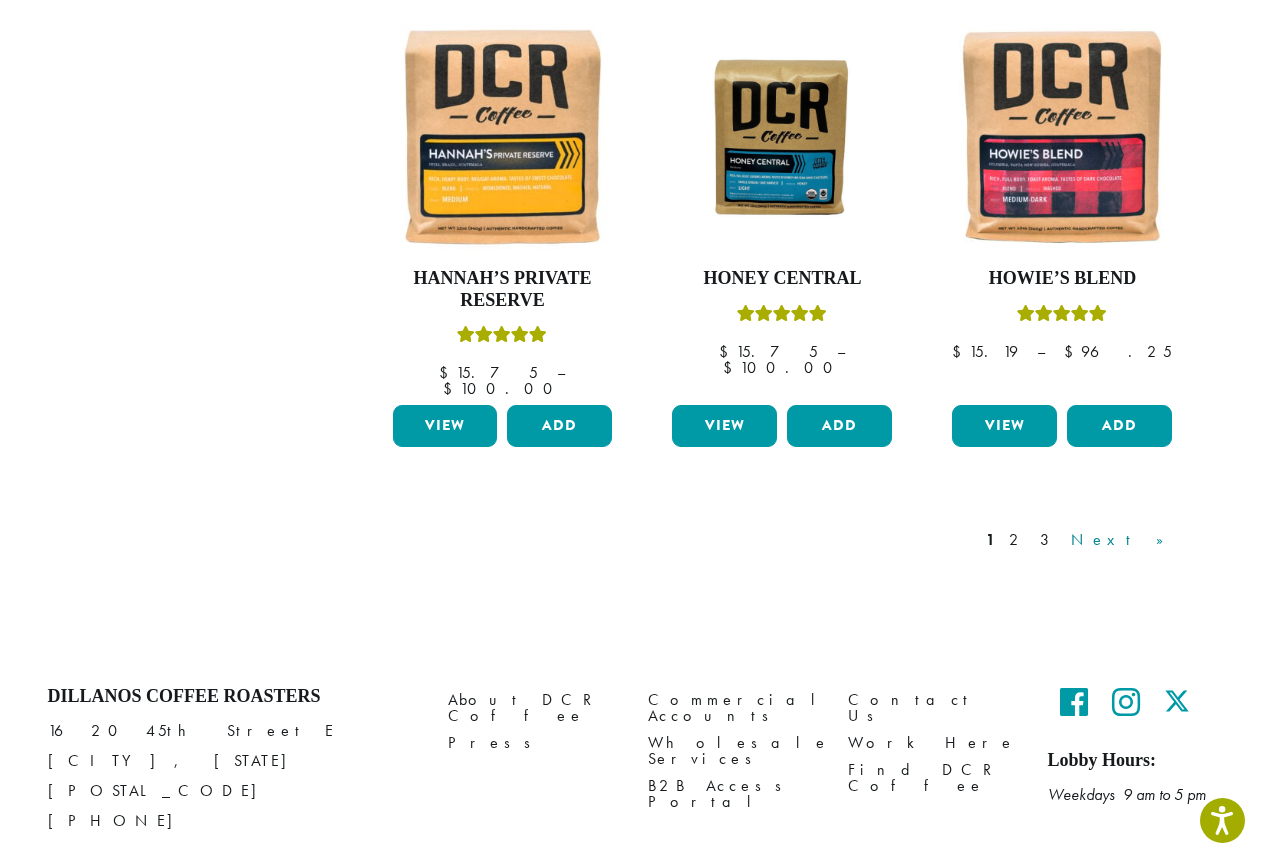 click on "Next »" at bounding box center (1124, 540) 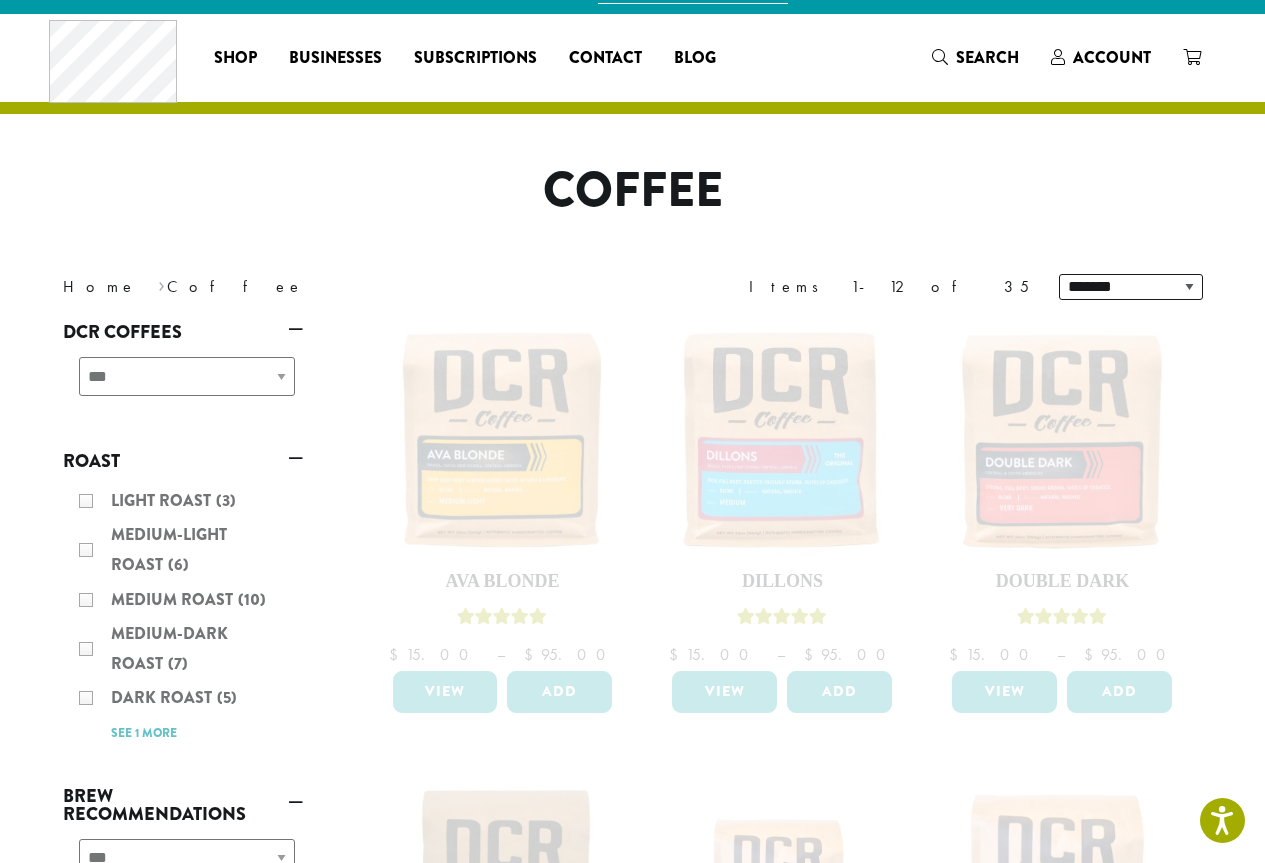 scroll, scrollTop: 19, scrollLeft: 0, axis: vertical 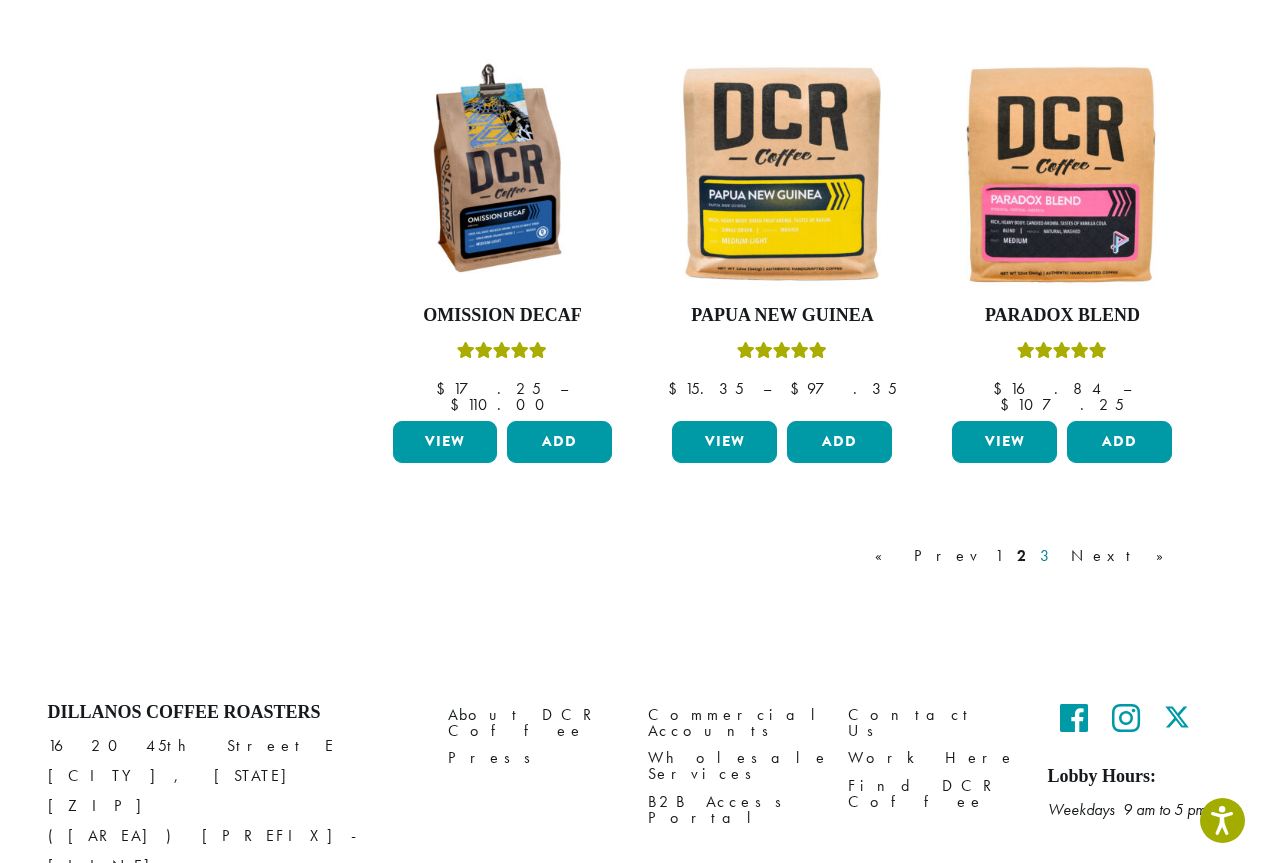 click on "3" at bounding box center [1048, 556] 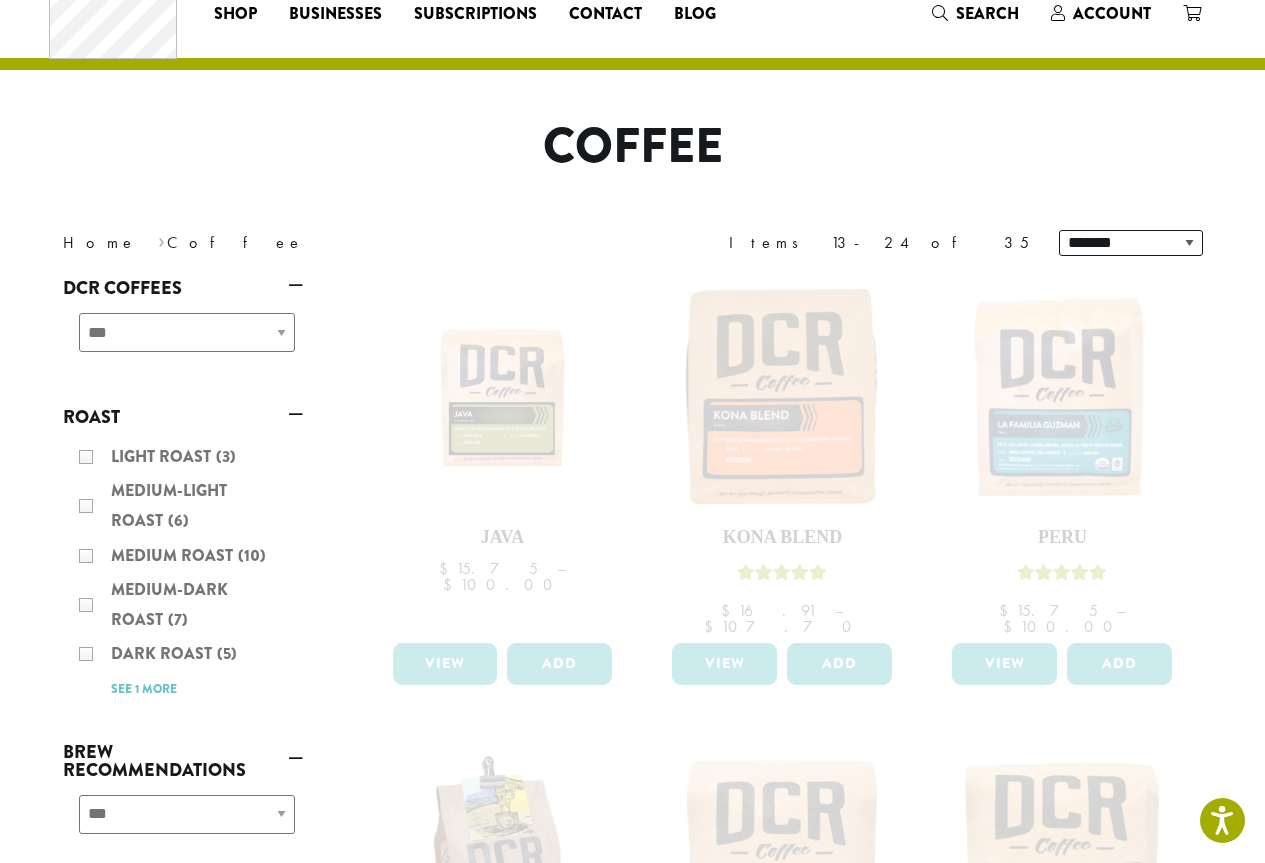 scroll, scrollTop: 0, scrollLeft: 0, axis: both 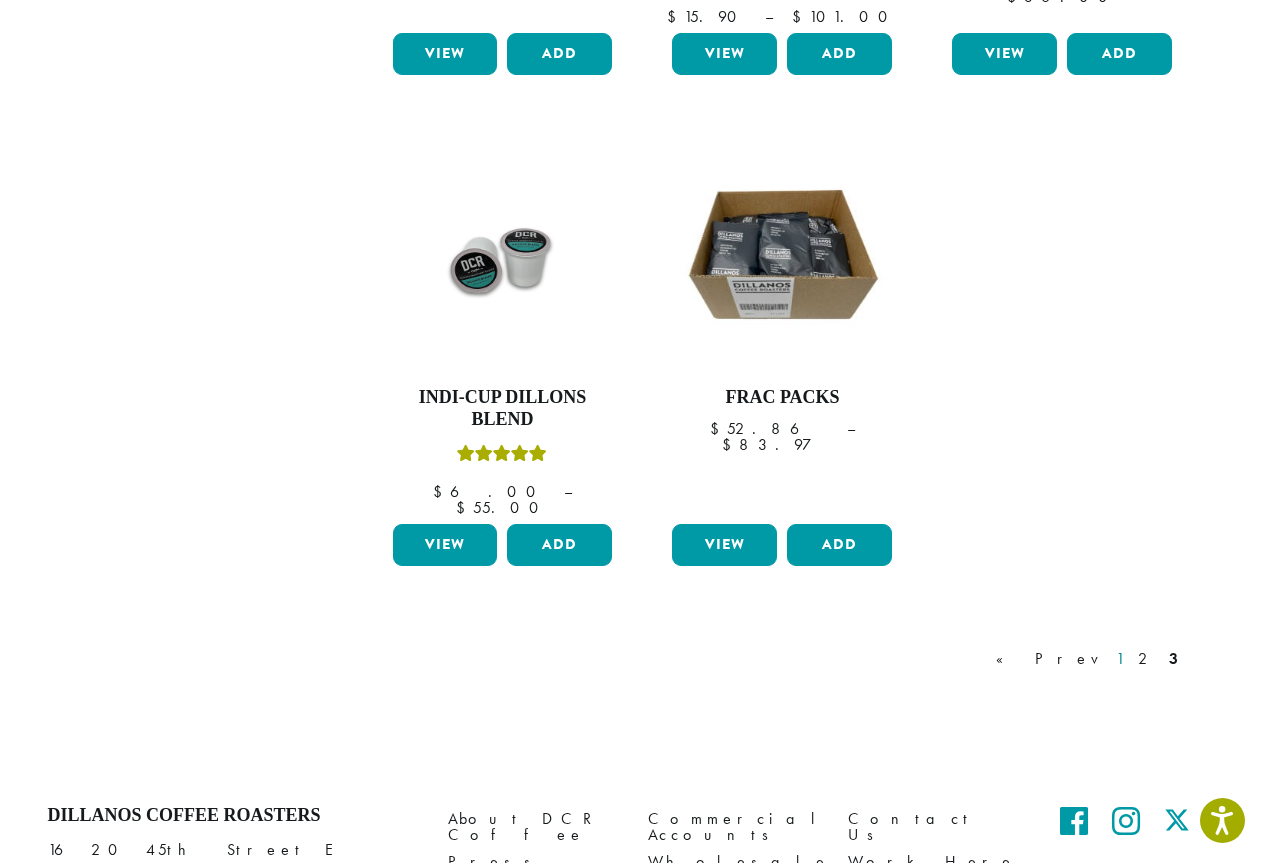 click on "1" at bounding box center (1120, 659) 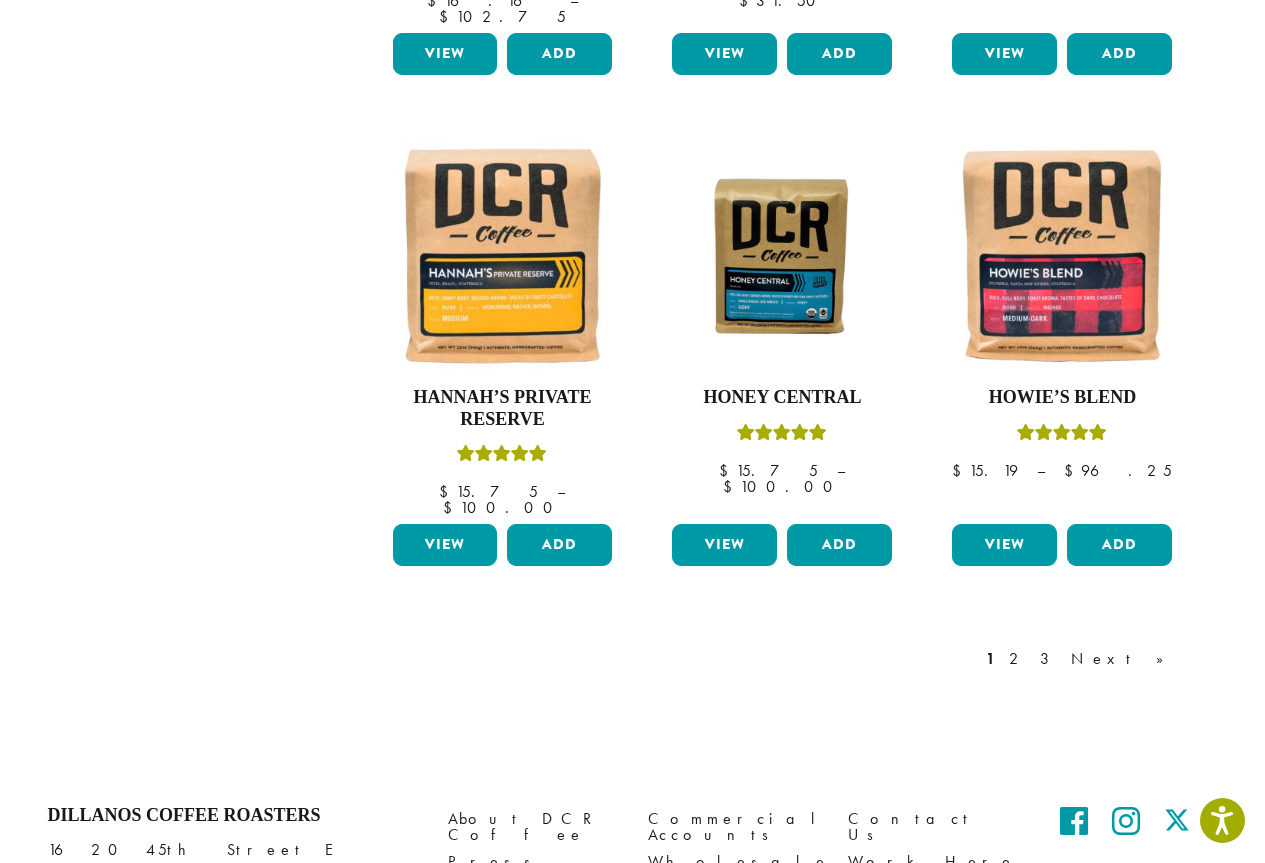 scroll, scrollTop: 123, scrollLeft: 0, axis: vertical 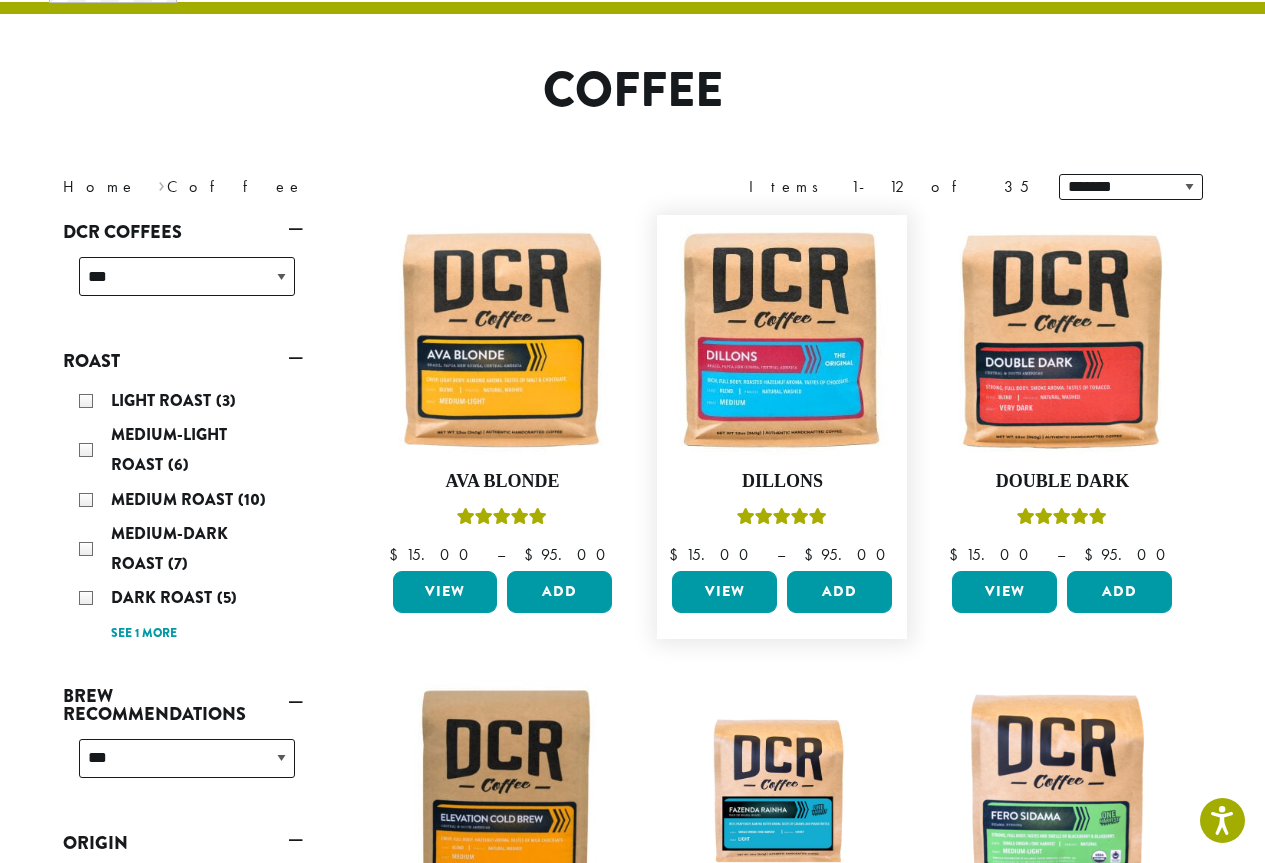 click on "View" at bounding box center [724, 592] 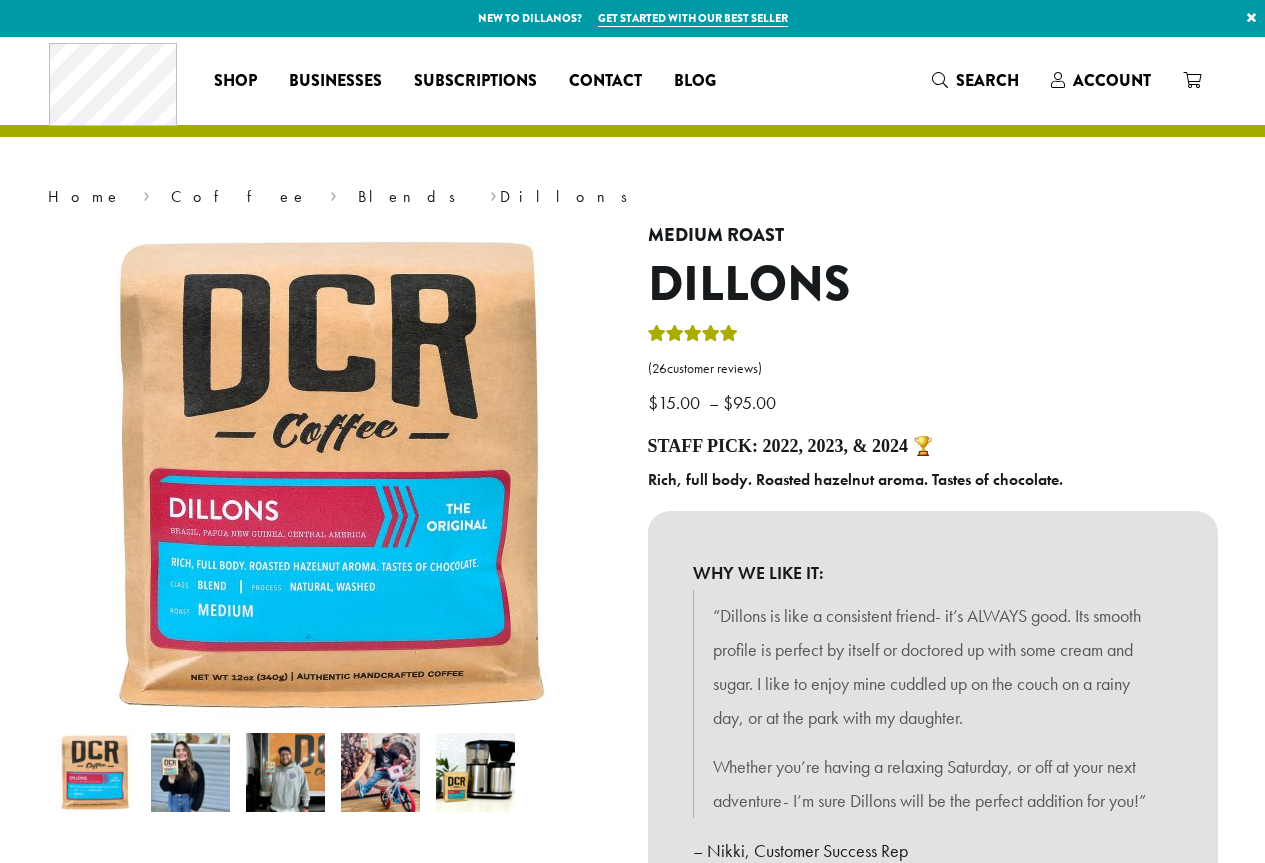 scroll, scrollTop: 0, scrollLeft: 0, axis: both 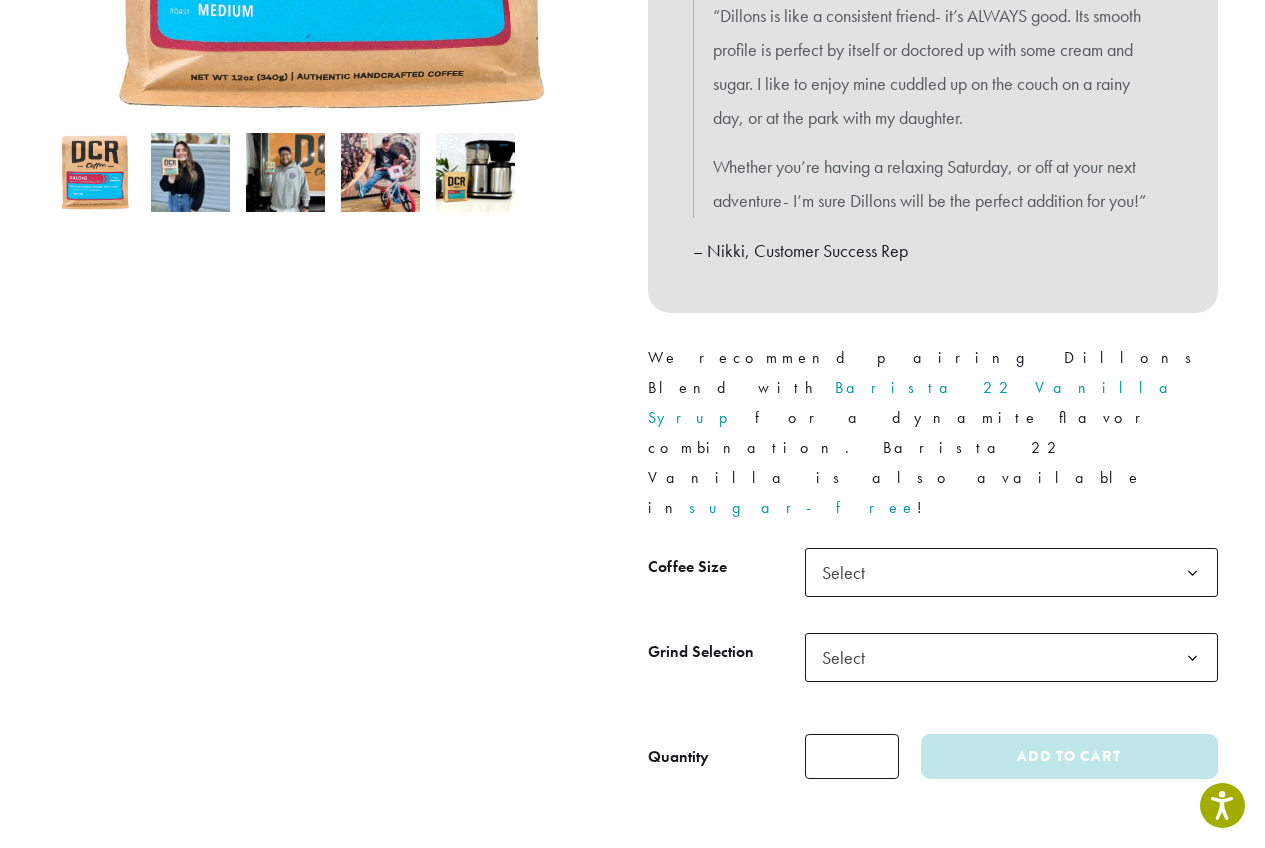 click 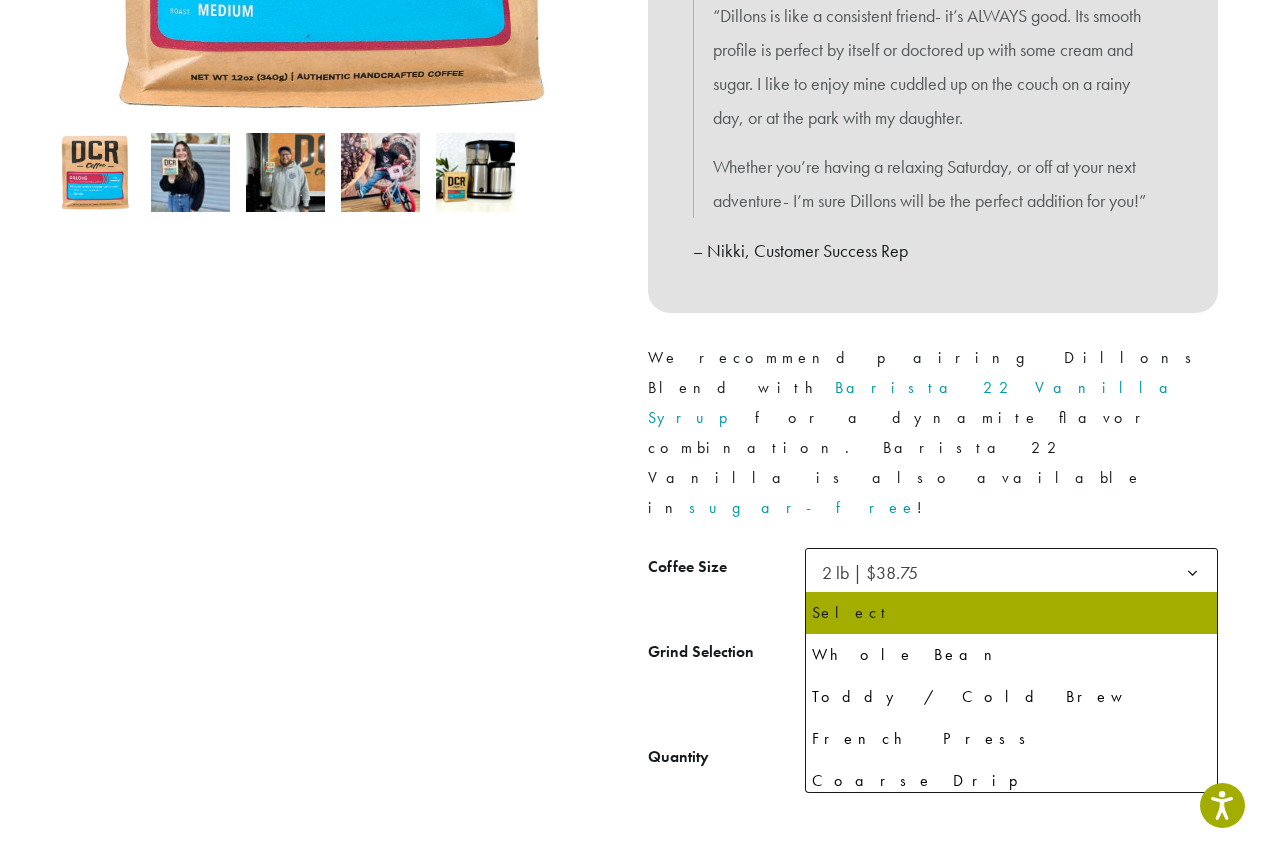 click 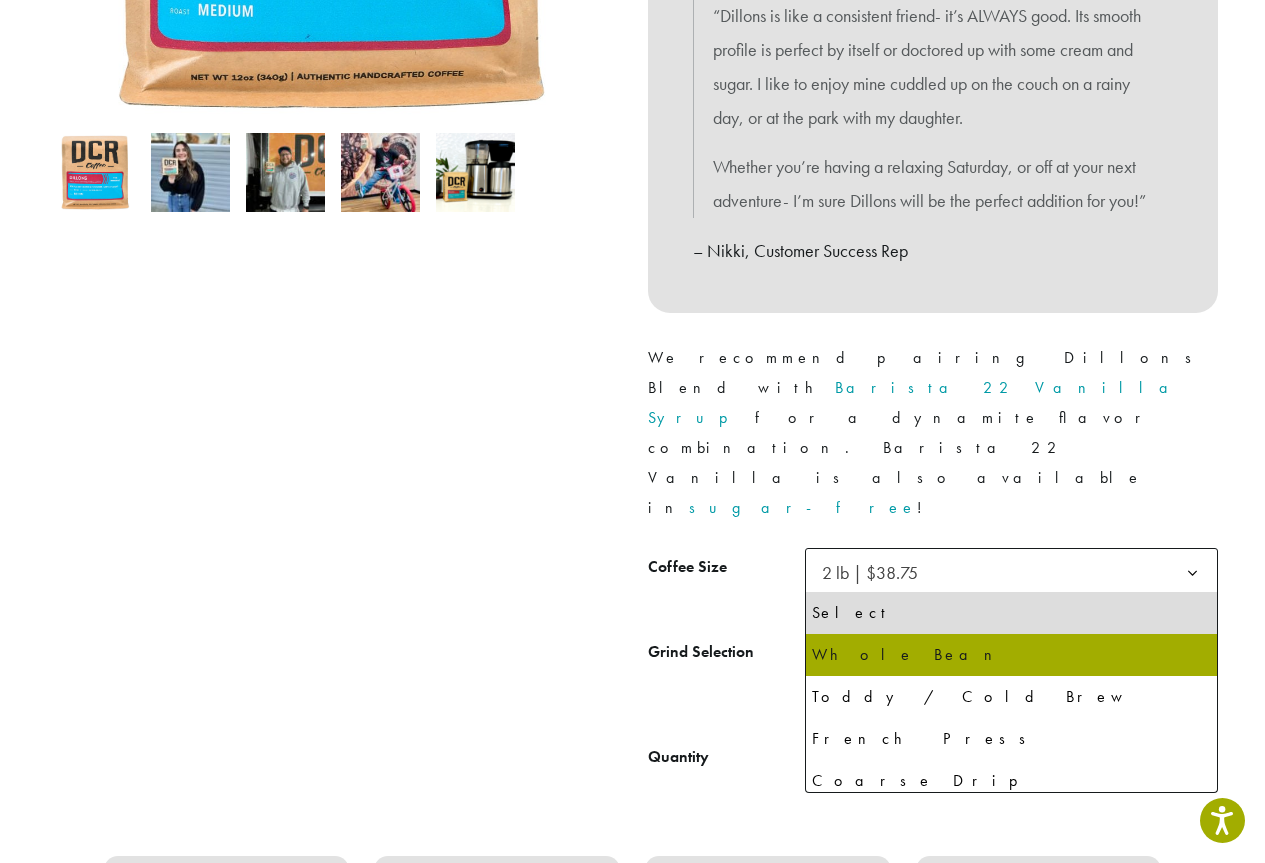 select on "**********" 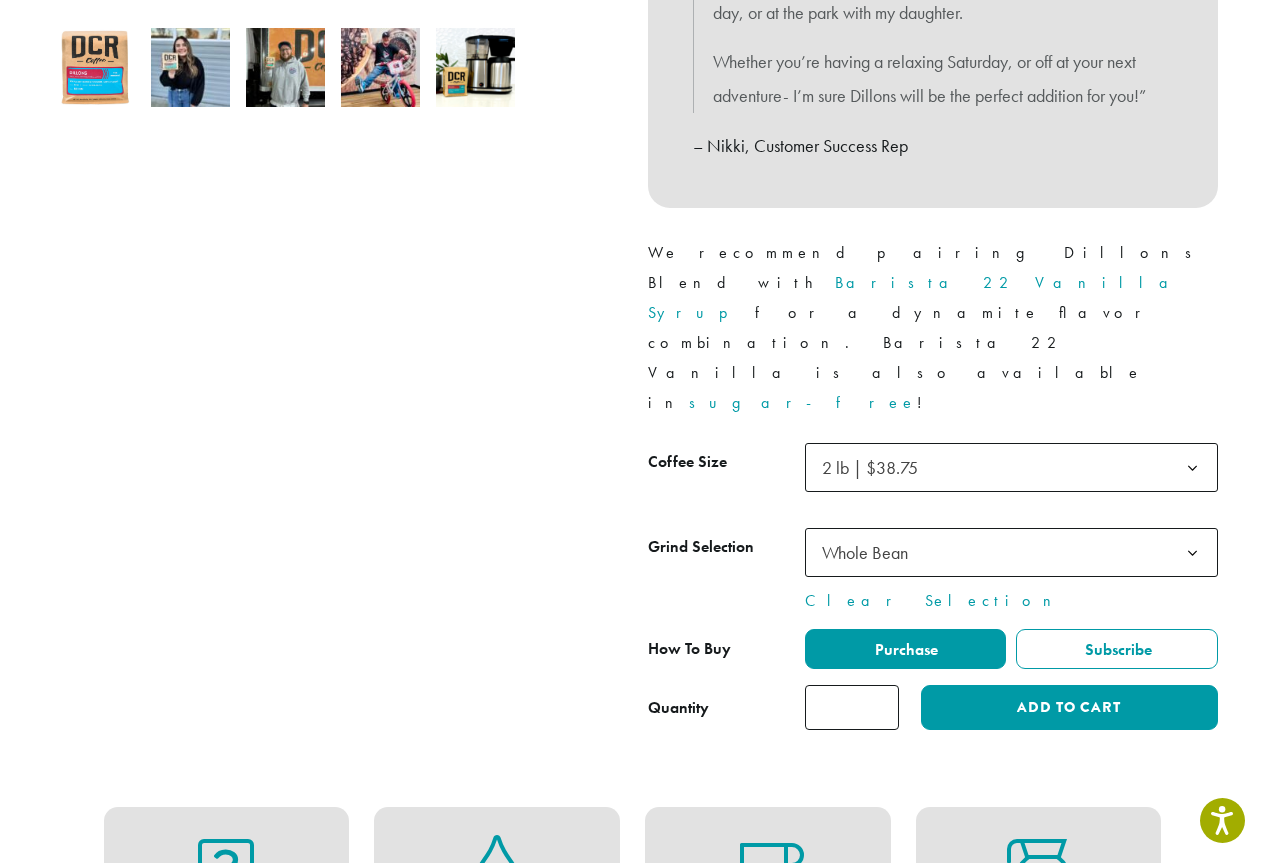 scroll, scrollTop: 700, scrollLeft: 0, axis: vertical 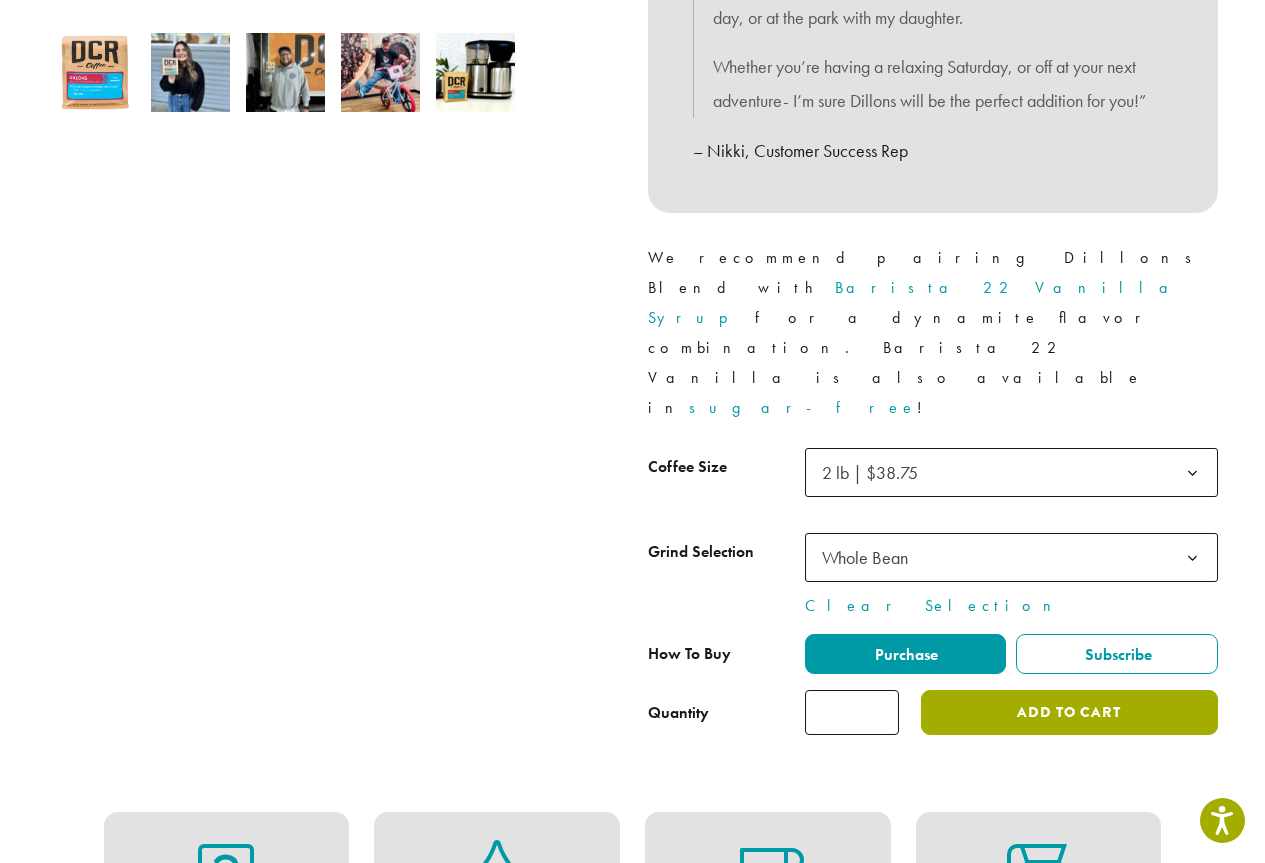 click on "Add to cart" 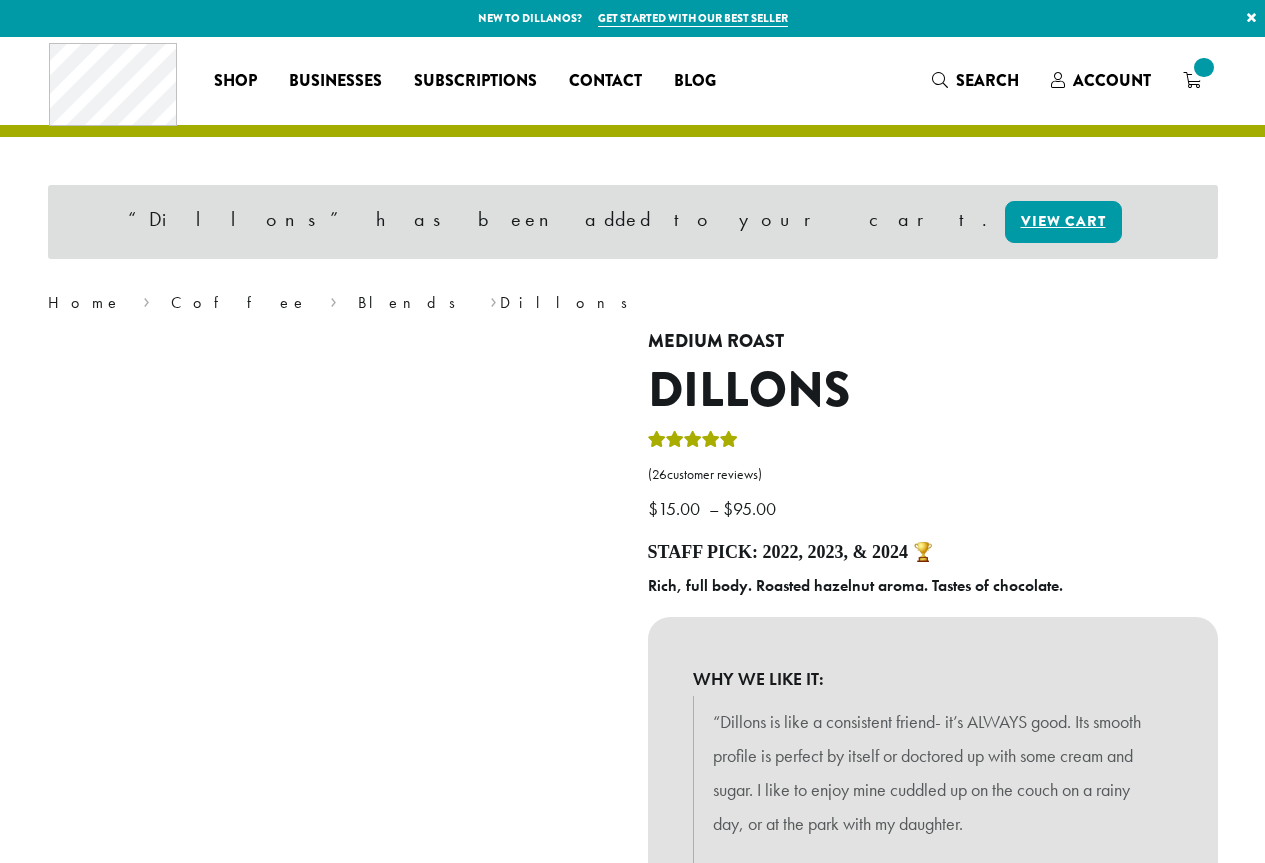 scroll, scrollTop: 0, scrollLeft: 0, axis: both 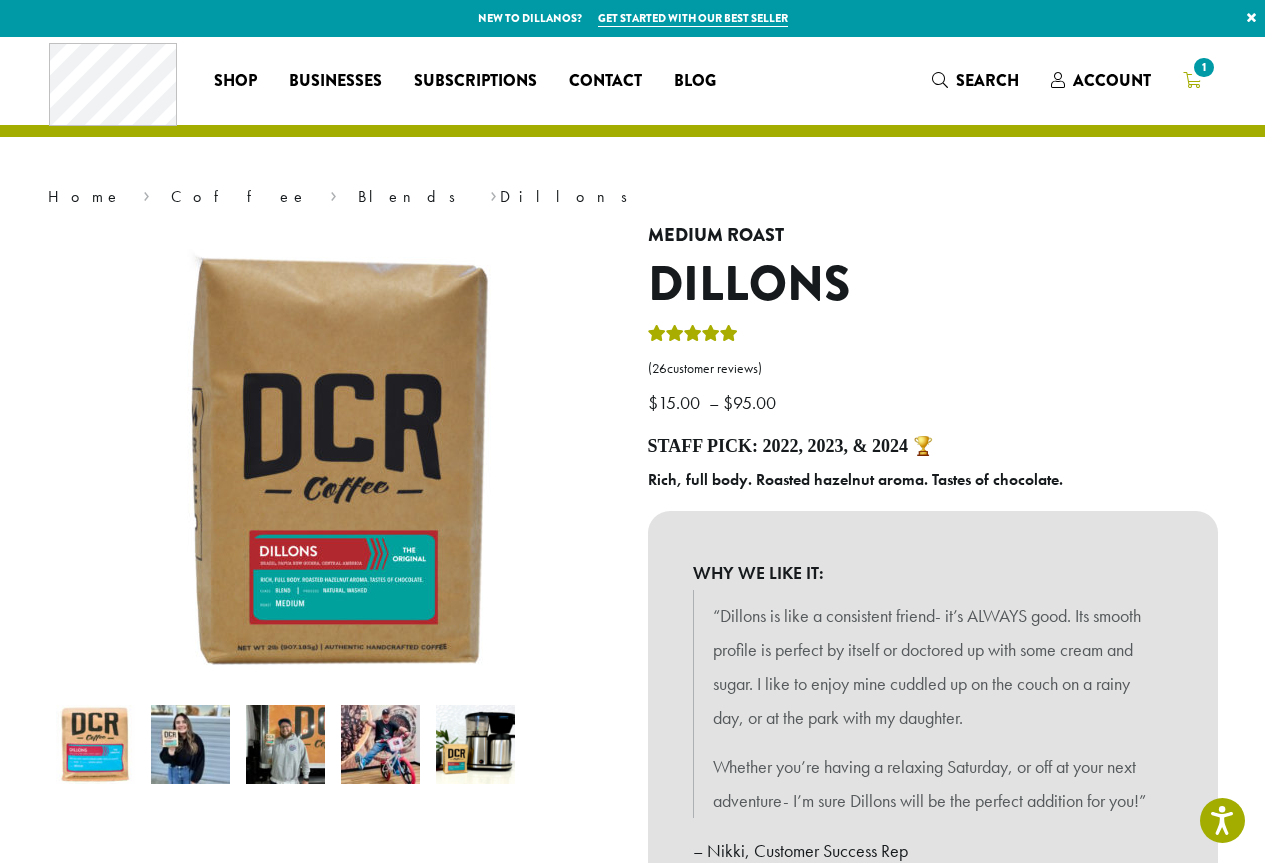 click on "1" at bounding box center [1203, 67] 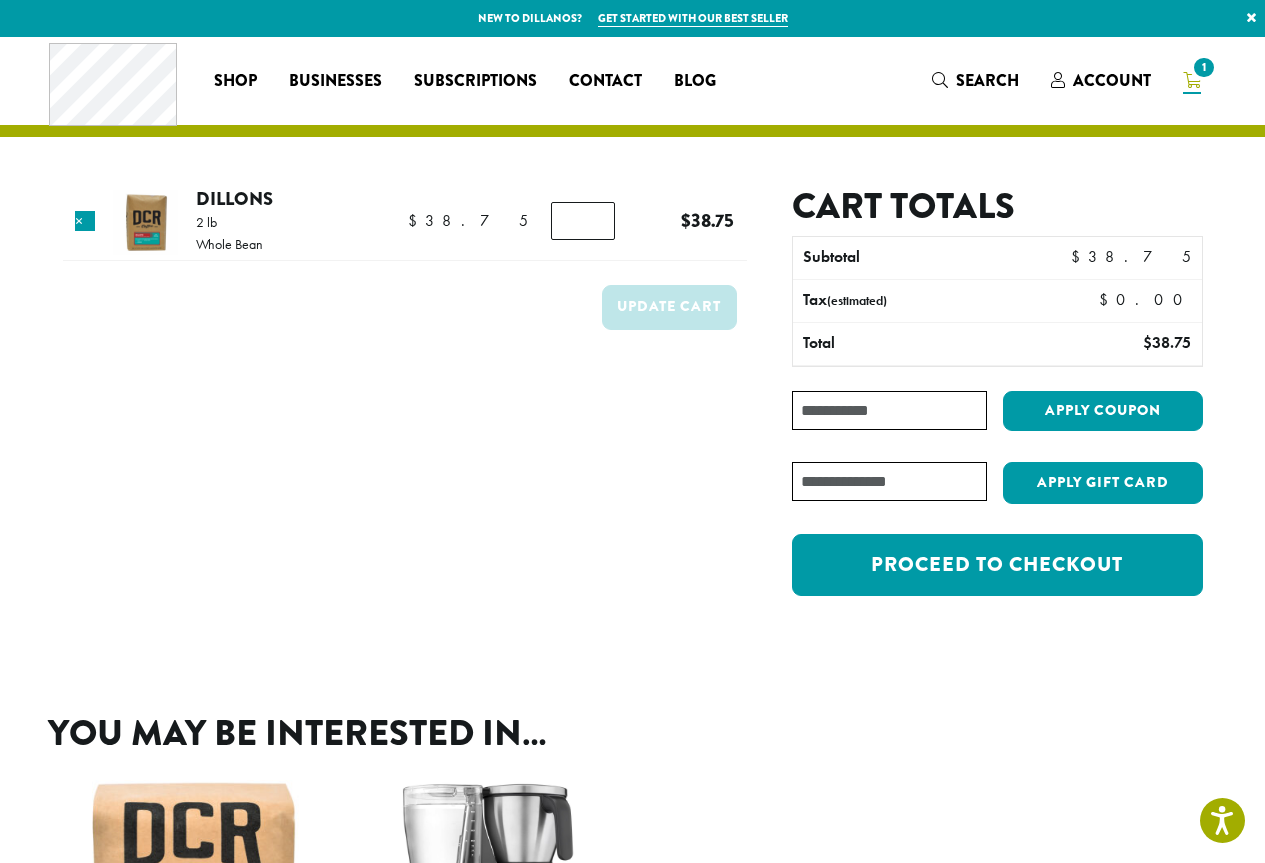 scroll, scrollTop: 0, scrollLeft: 0, axis: both 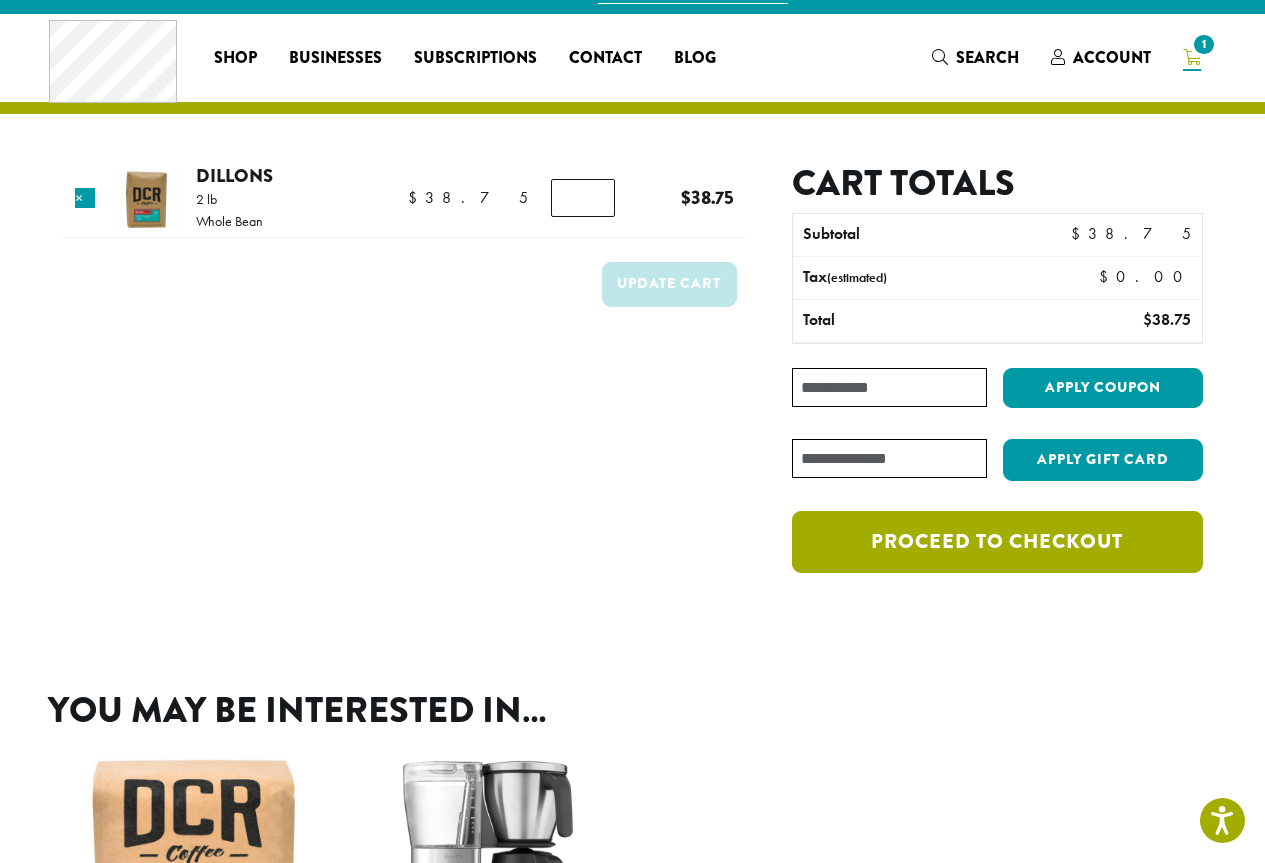 click on "Proceed to checkout" at bounding box center [997, 542] 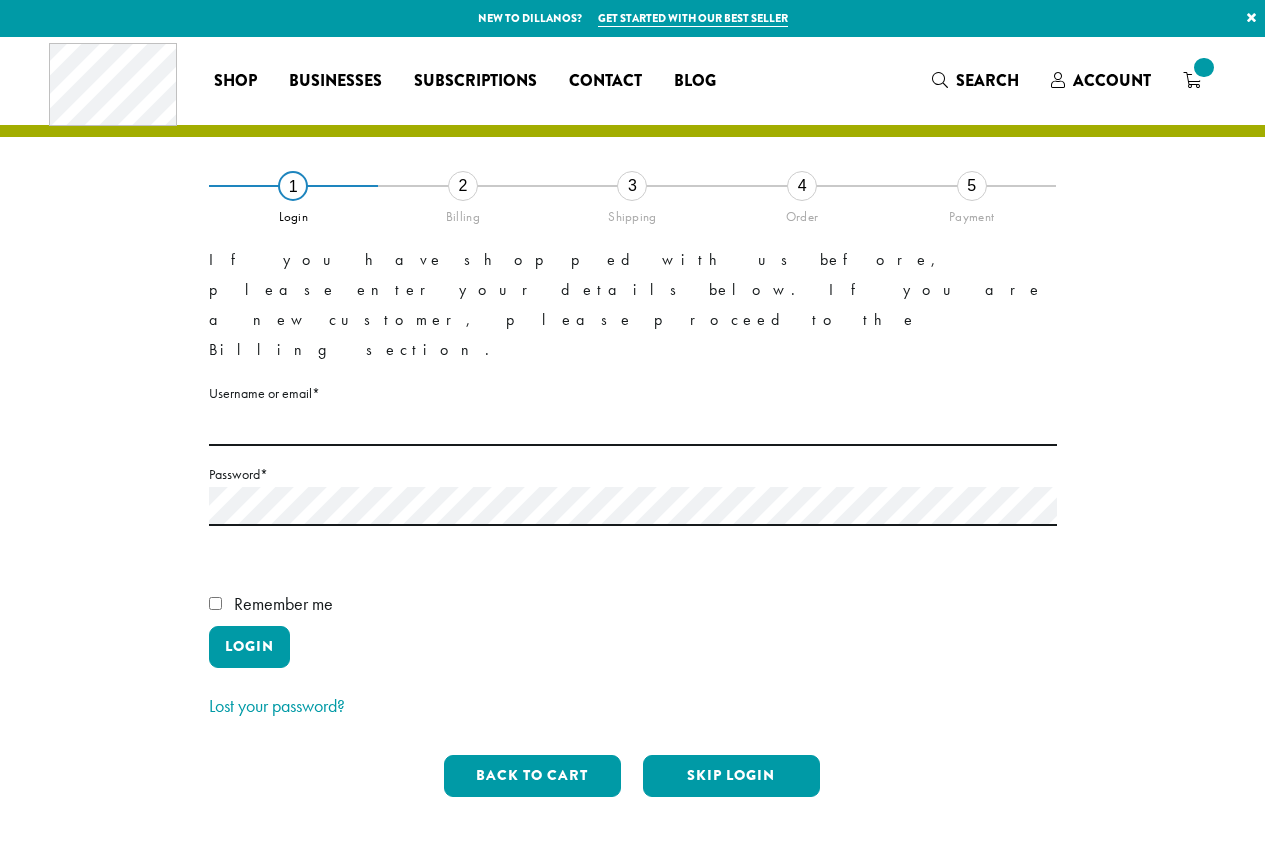 scroll, scrollTop: 0, scrollLeft: 0, axis: both 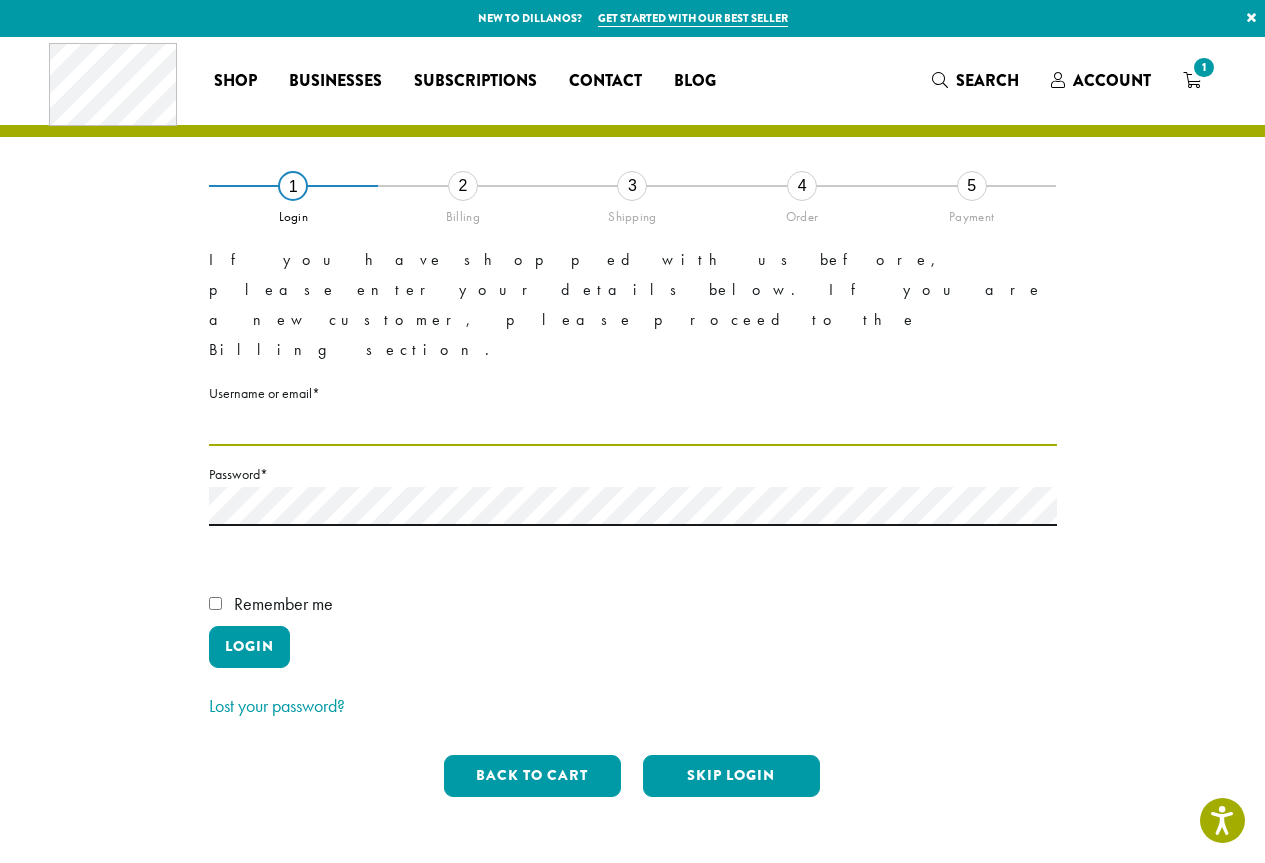 type on "**********" 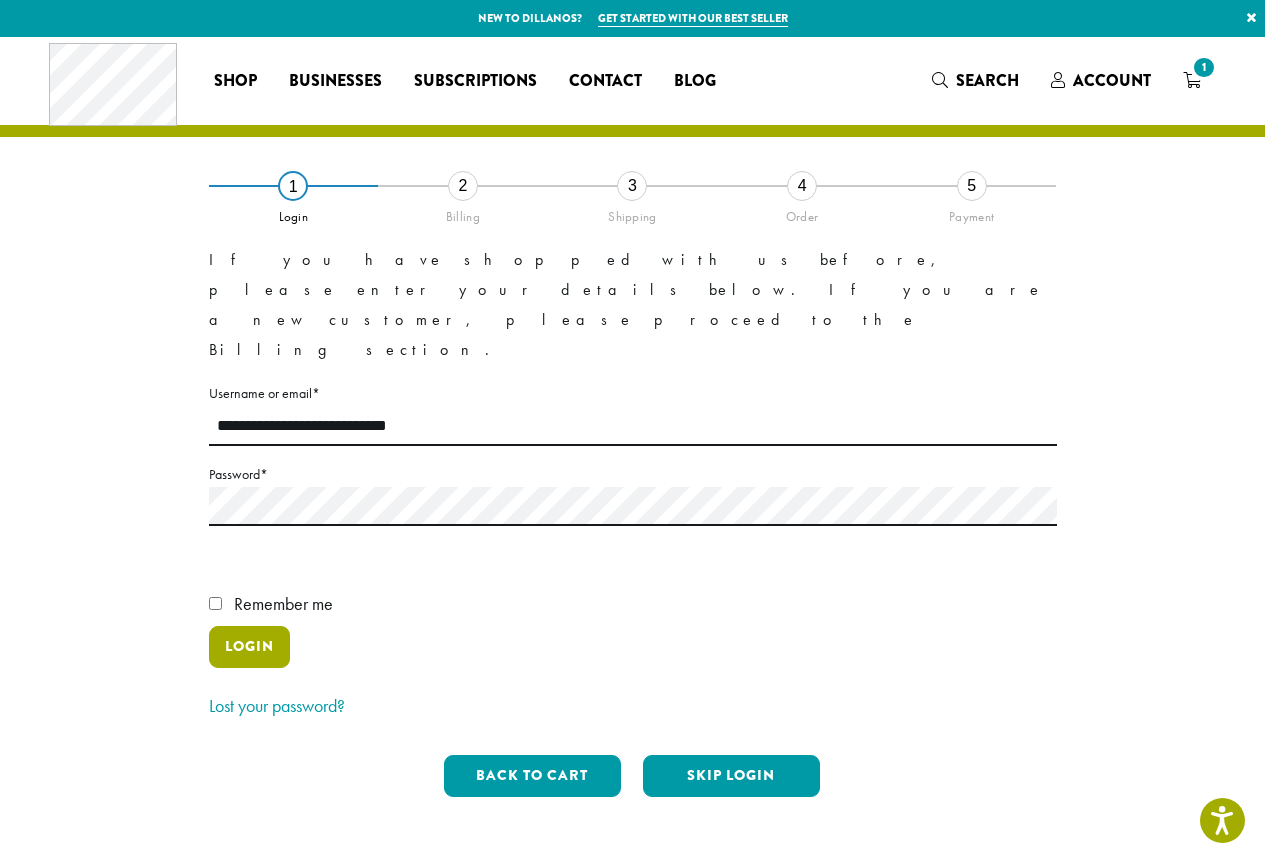 drag, startPoint x: 229, startPoint y: 550, endPoint x: 253, endPoint y: 550, distance: 24 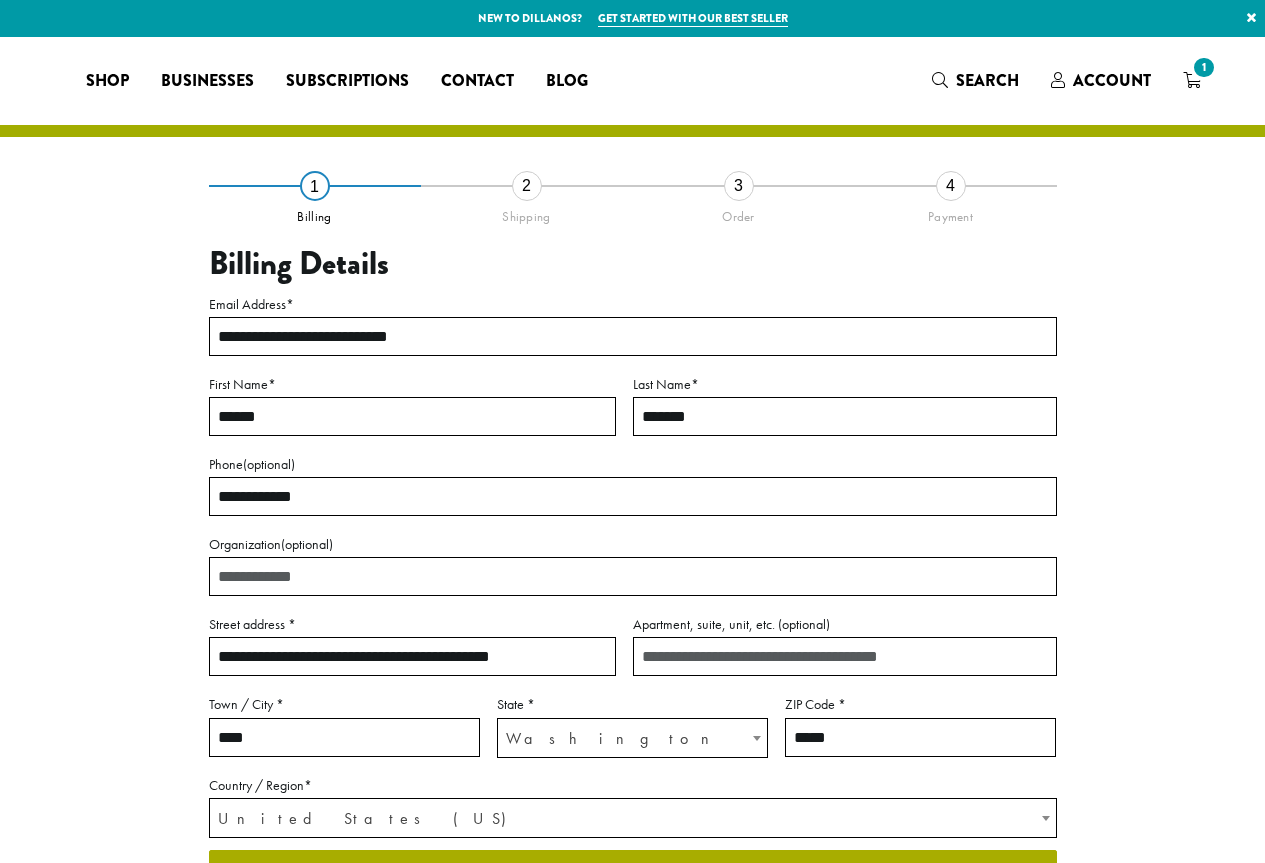 select on "**" 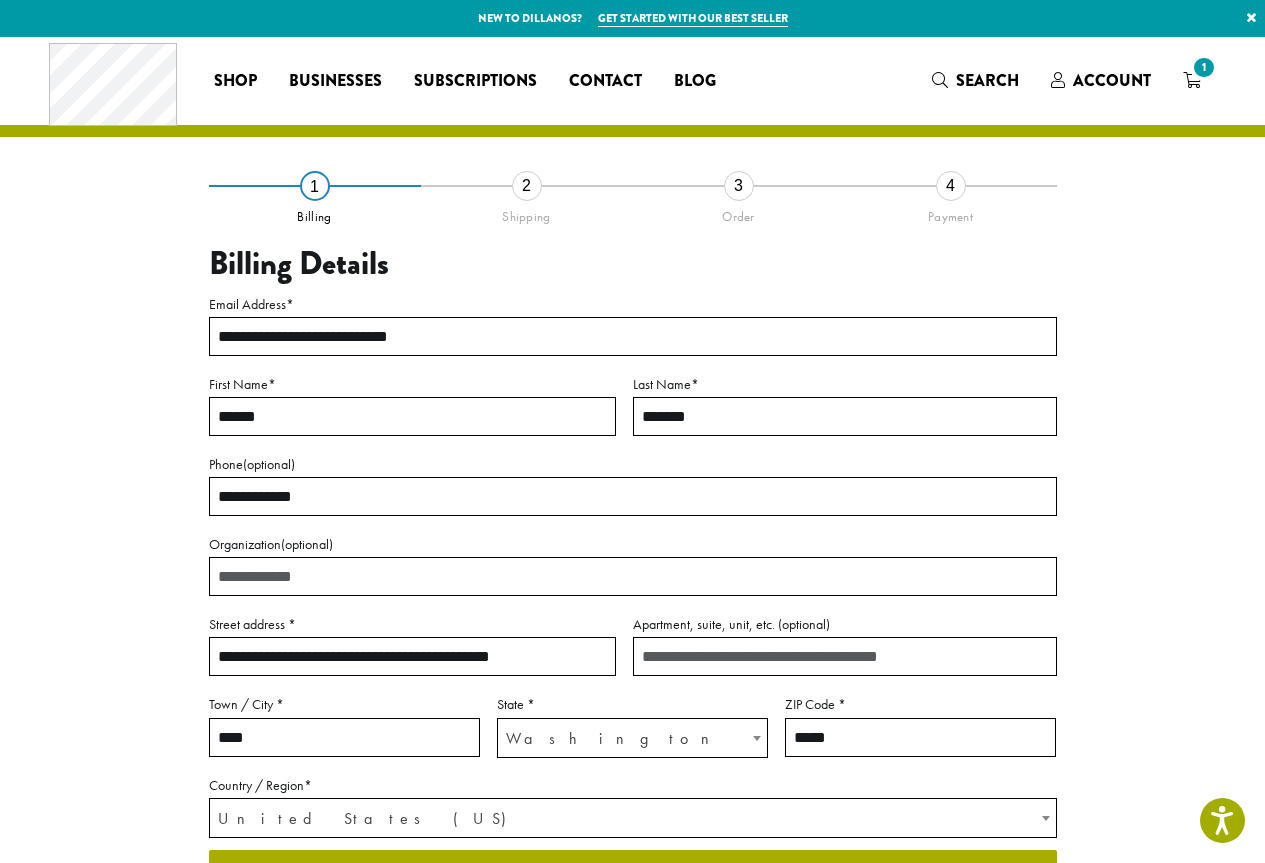 scroll, scrollTop: 213, scrollLeft: 0, axis: vertical 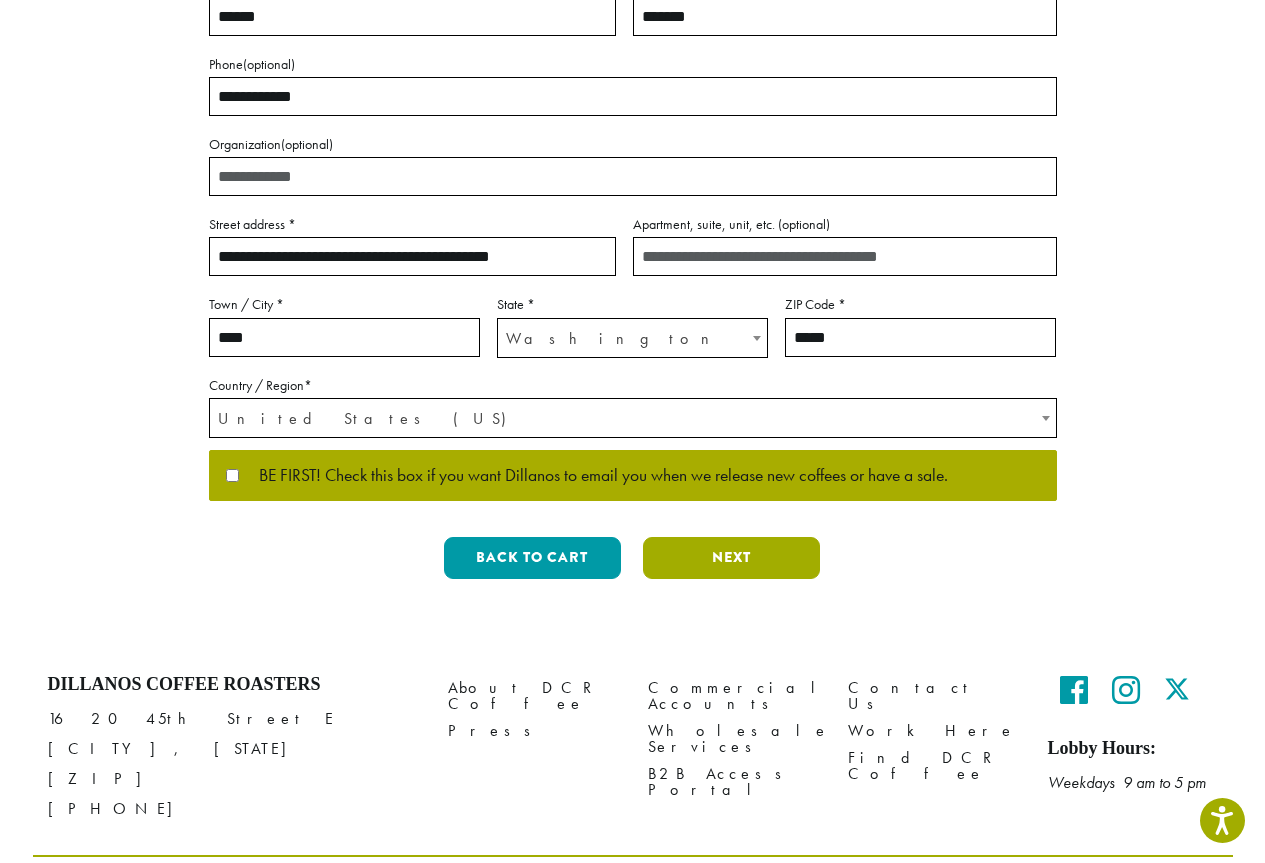 click on "Next" at bounding box center [731, 558] 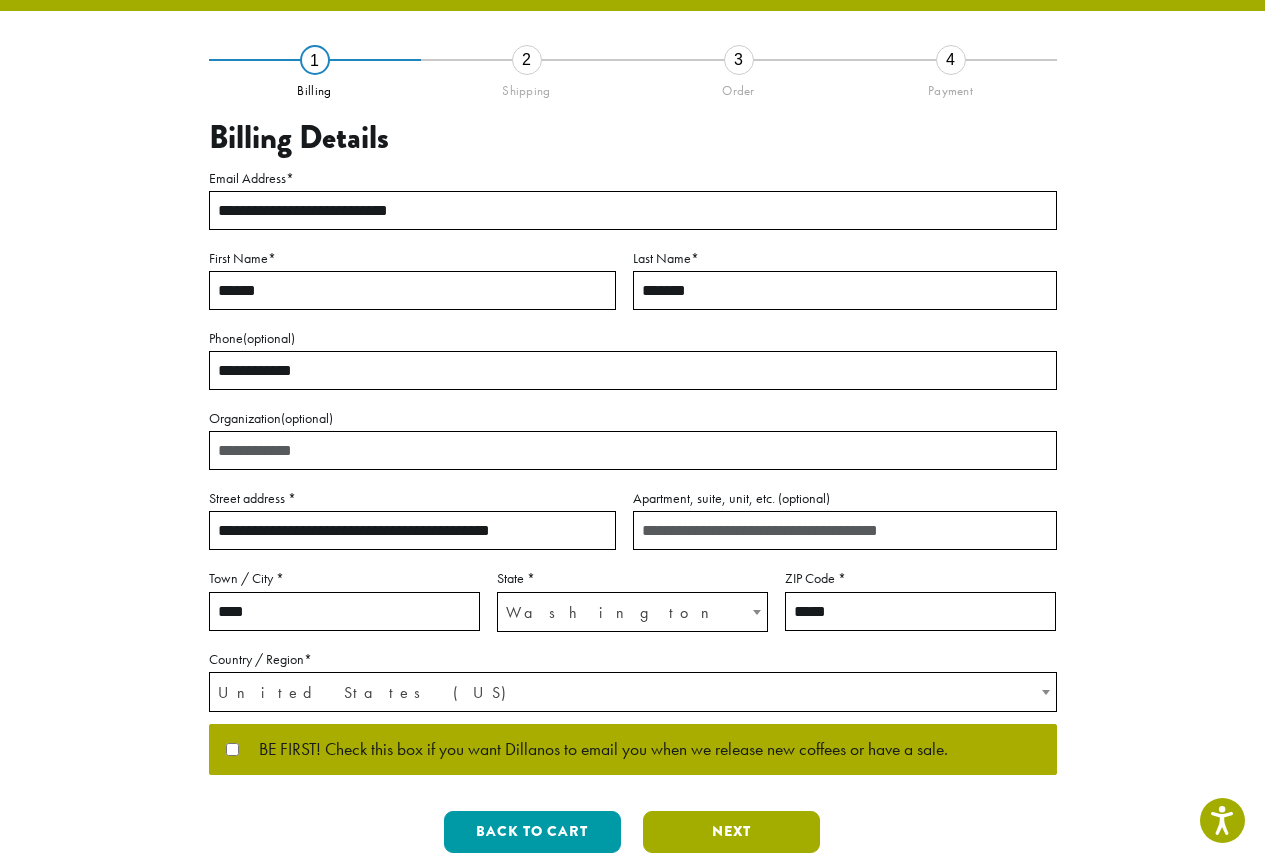 scroll, scrollTop: 0, scrollLeft: 0, axis: both 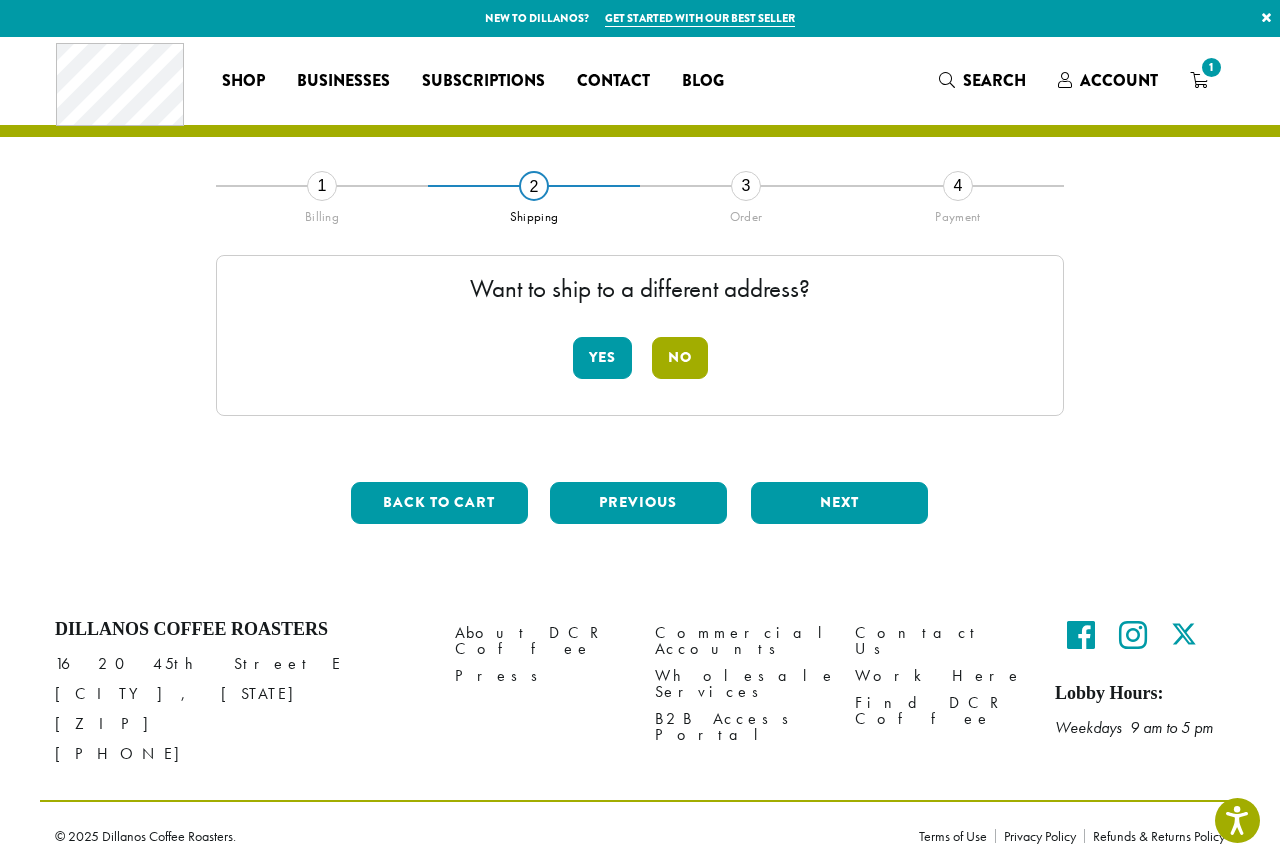 click on "No" at bounding box center [680, 358] 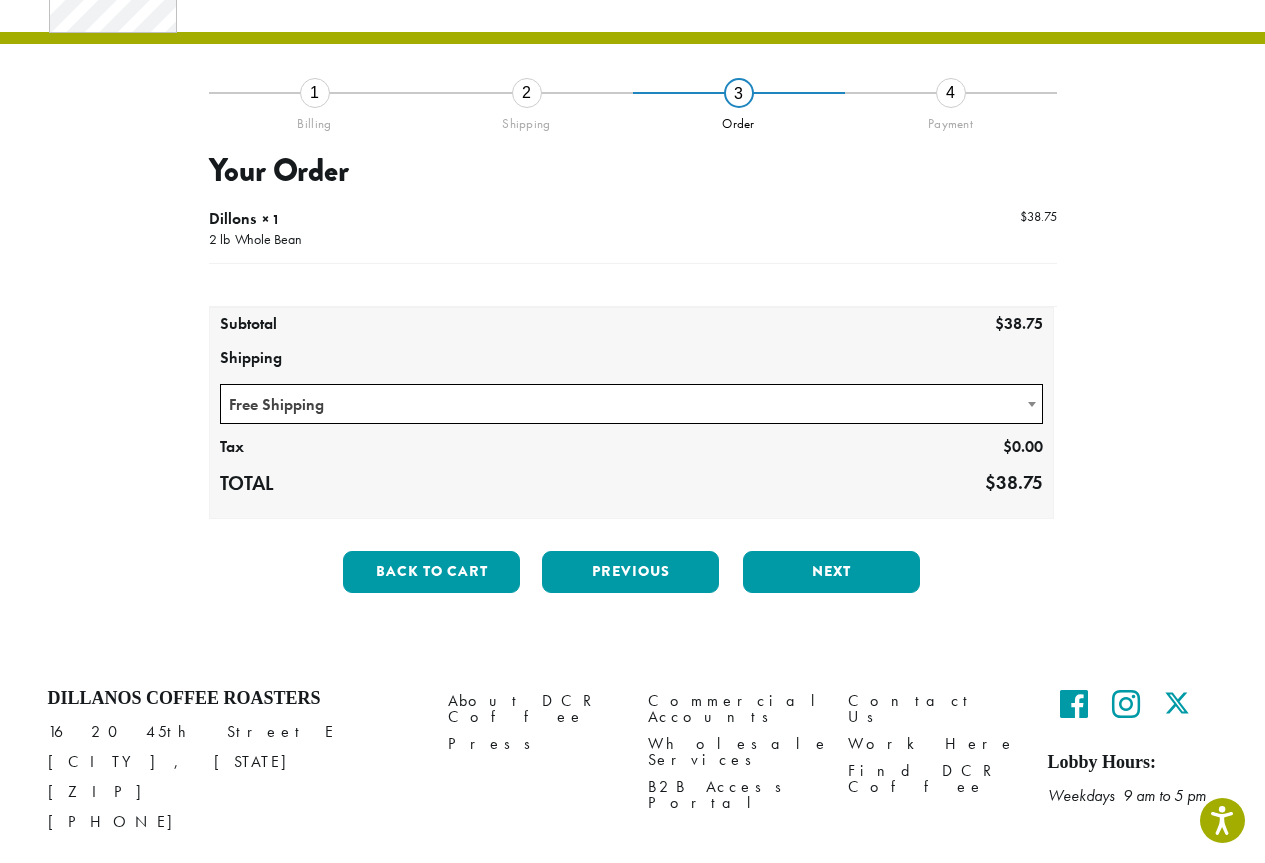 scroll, scrollTop: 0, scrollLeft: 0, axis: both 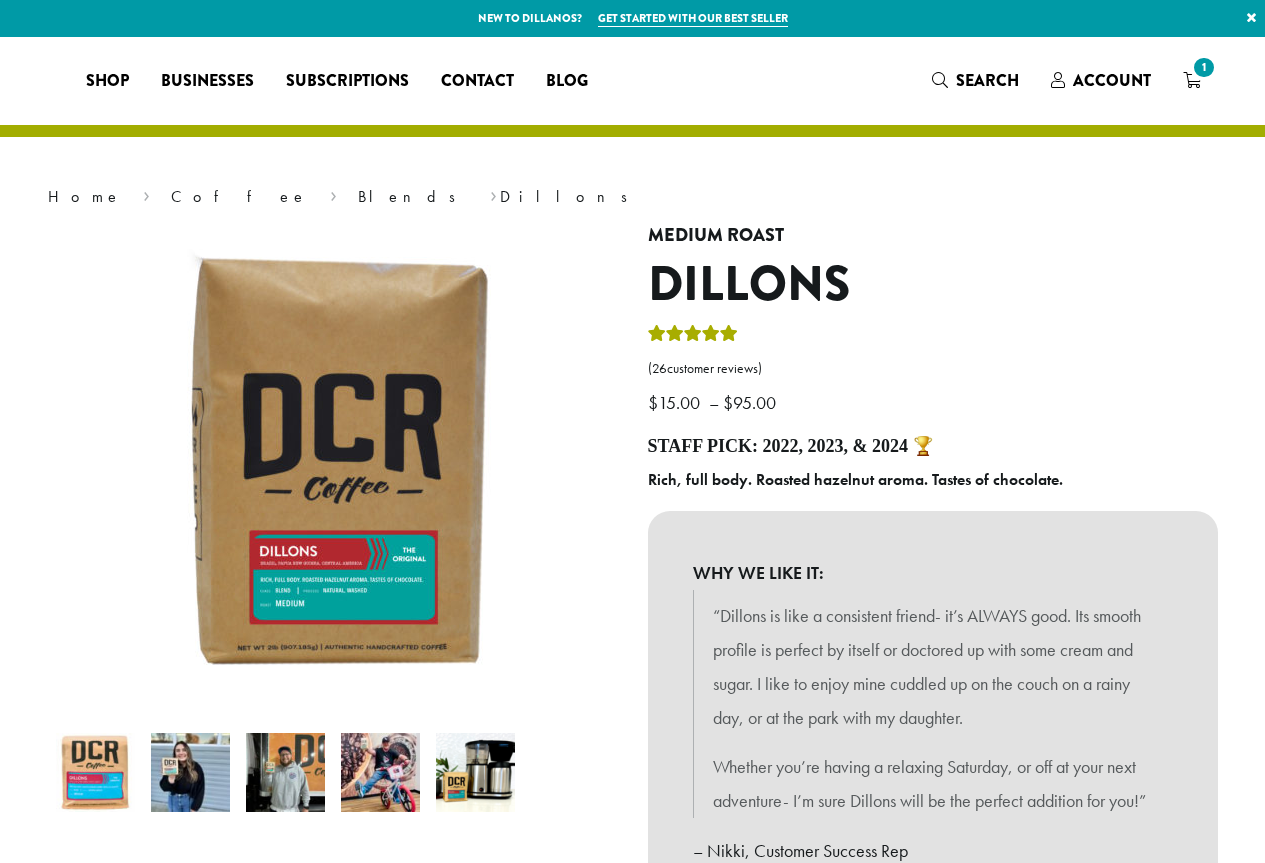 select on "**********" 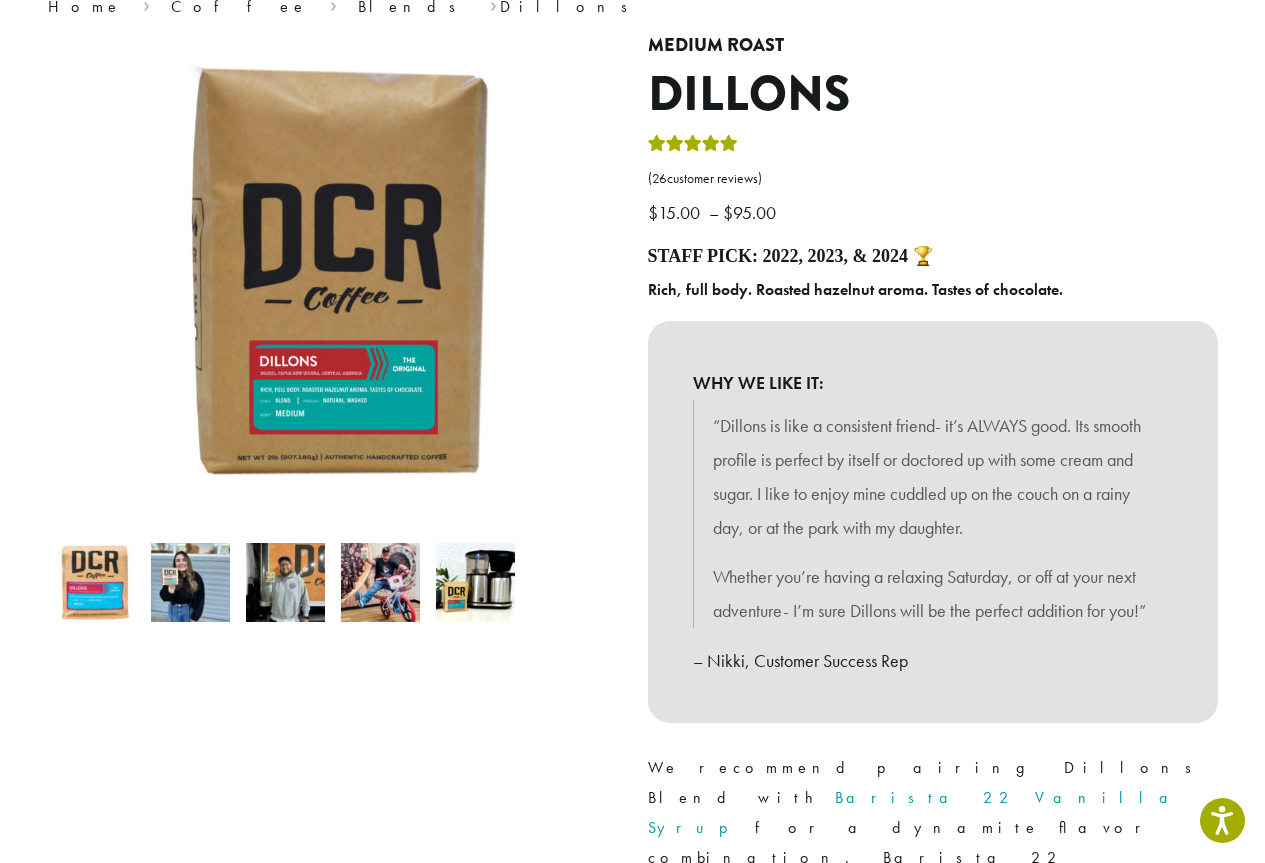 scroll, scrollTop: 6, scrollLeft: 0, axis: vertical 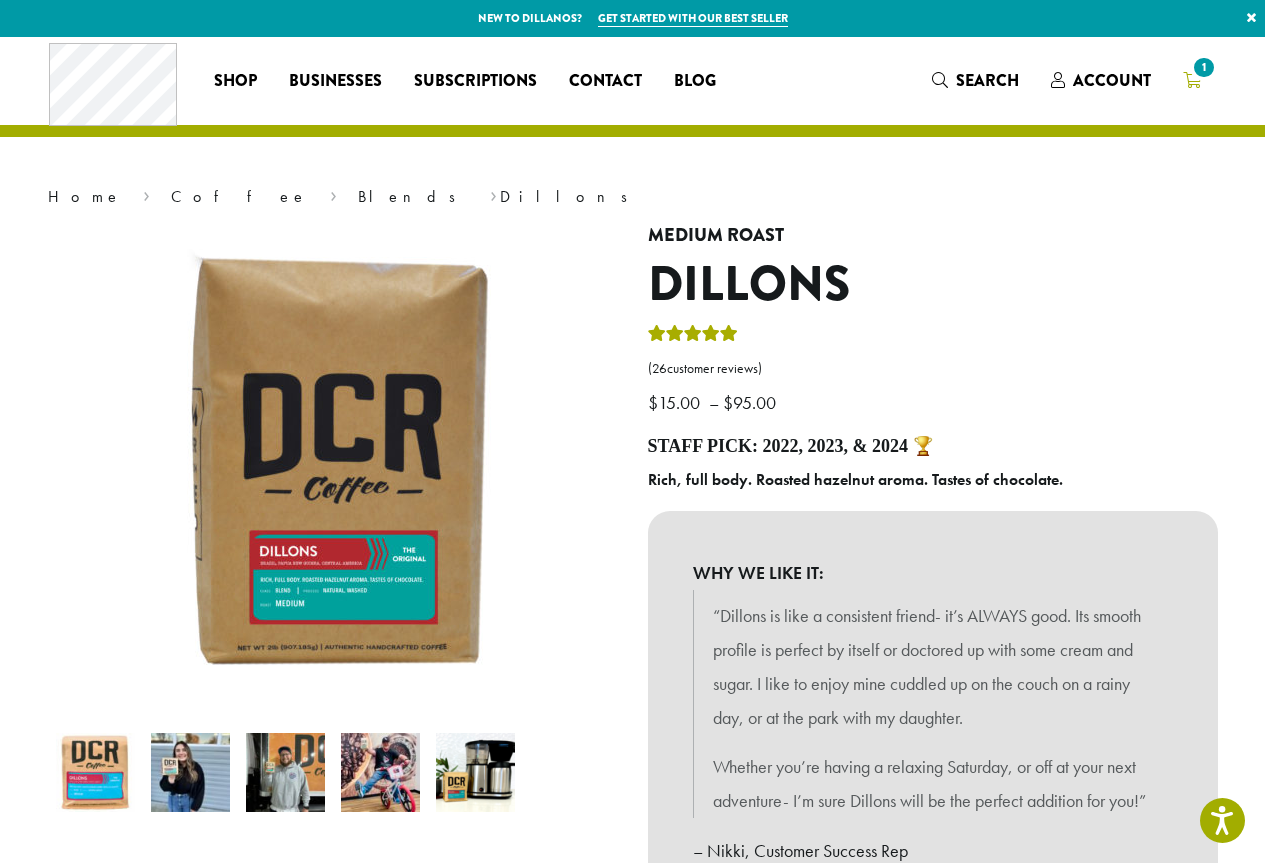 click on "1" at bounding box center (1203, 67) 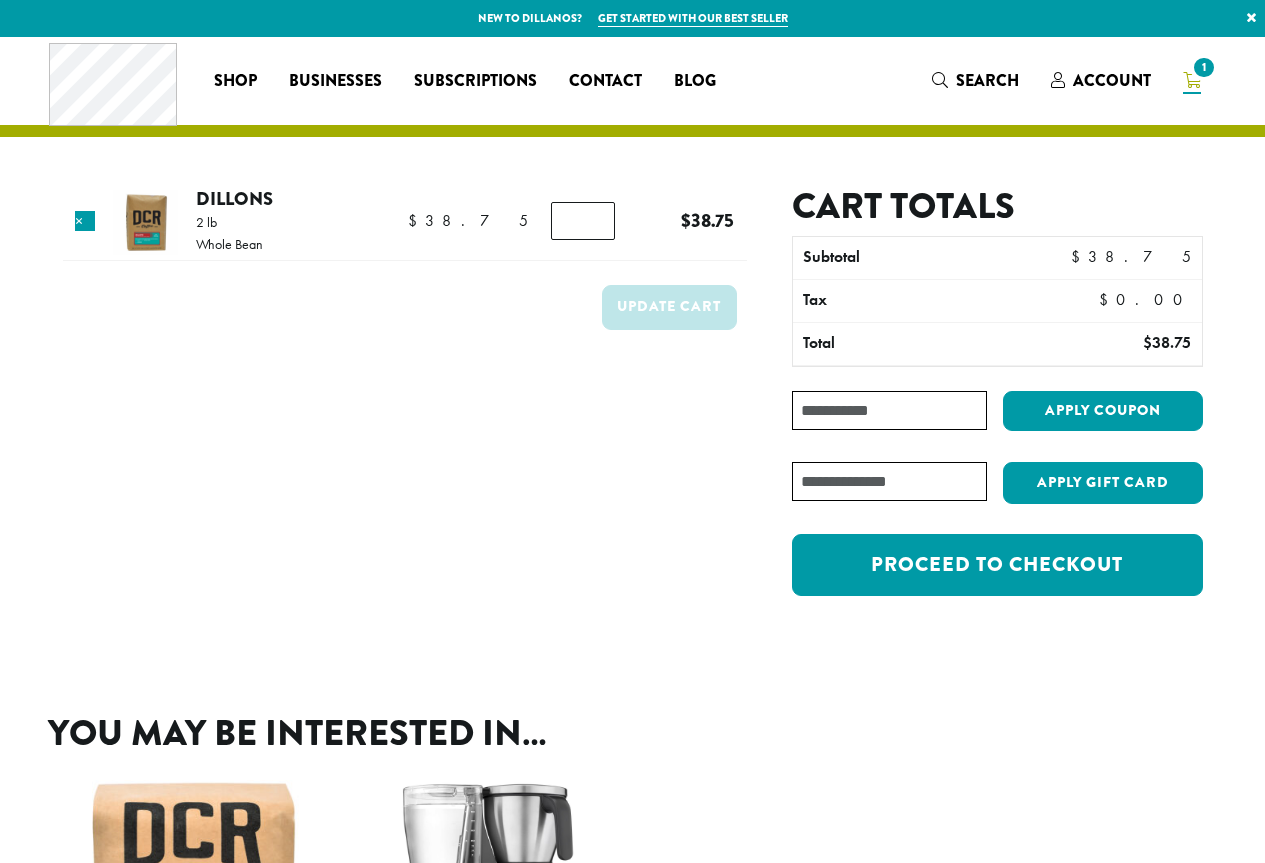scroll, scrollTop: 0, scrollLeft: 0, axis: both 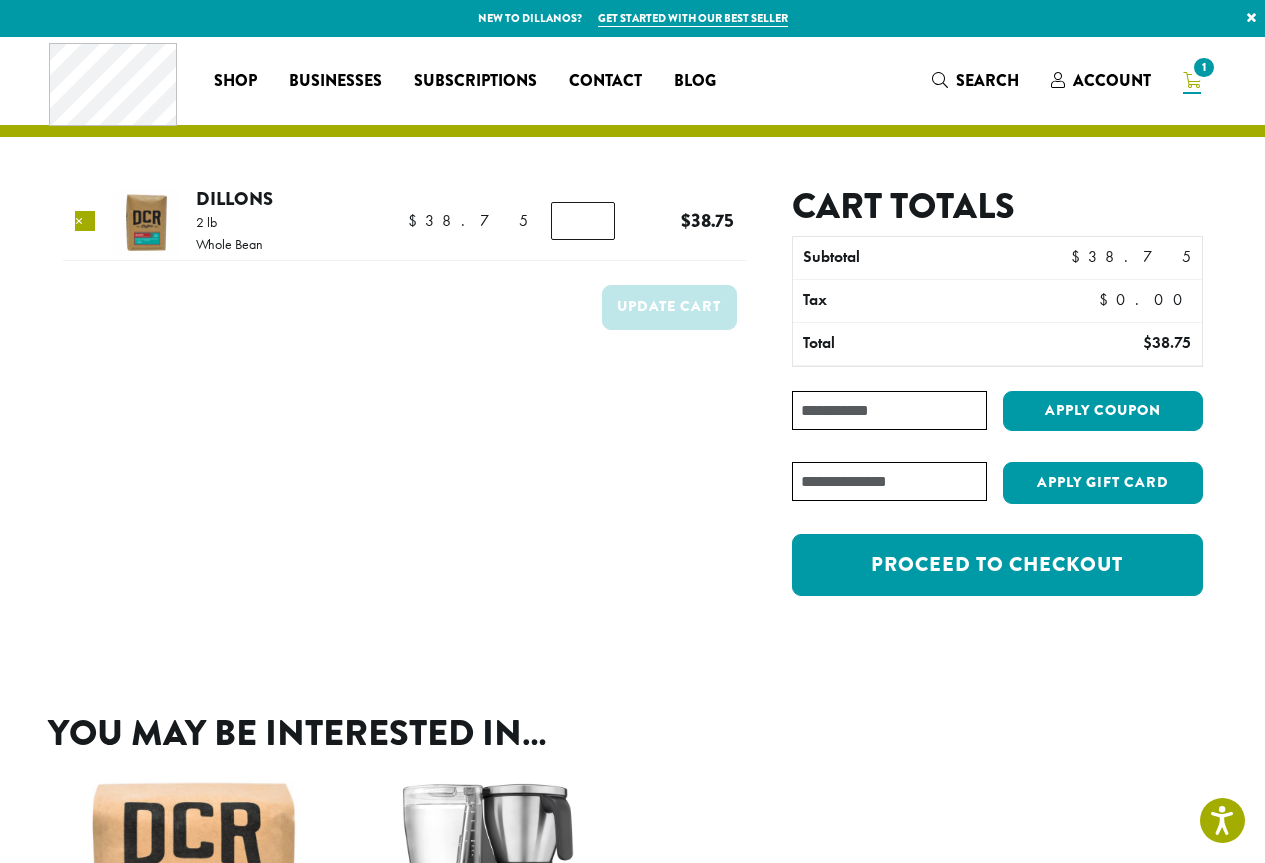 click on "×" at bounding box center (85, 221) 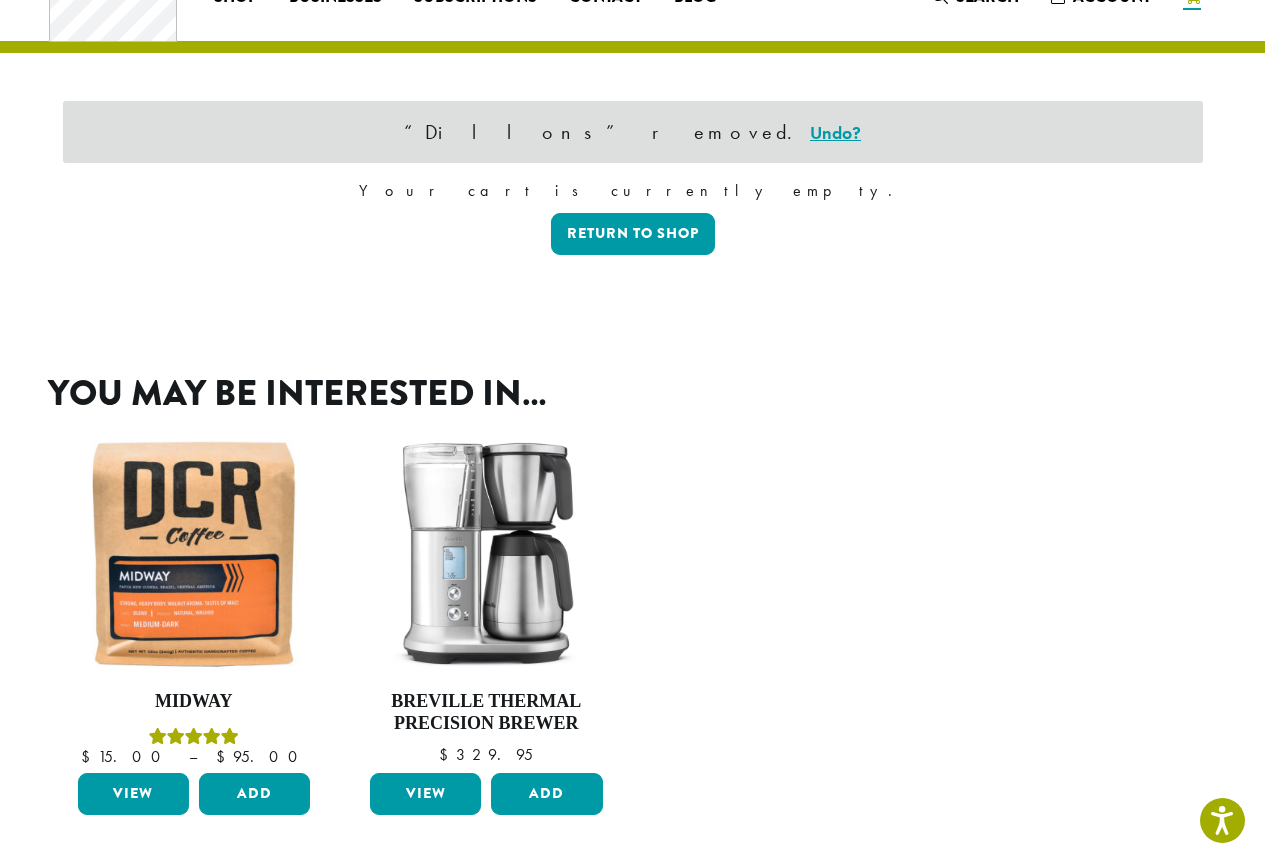 scroll, scrollTop: 85, scrollLeft: 0, axis: vertical 